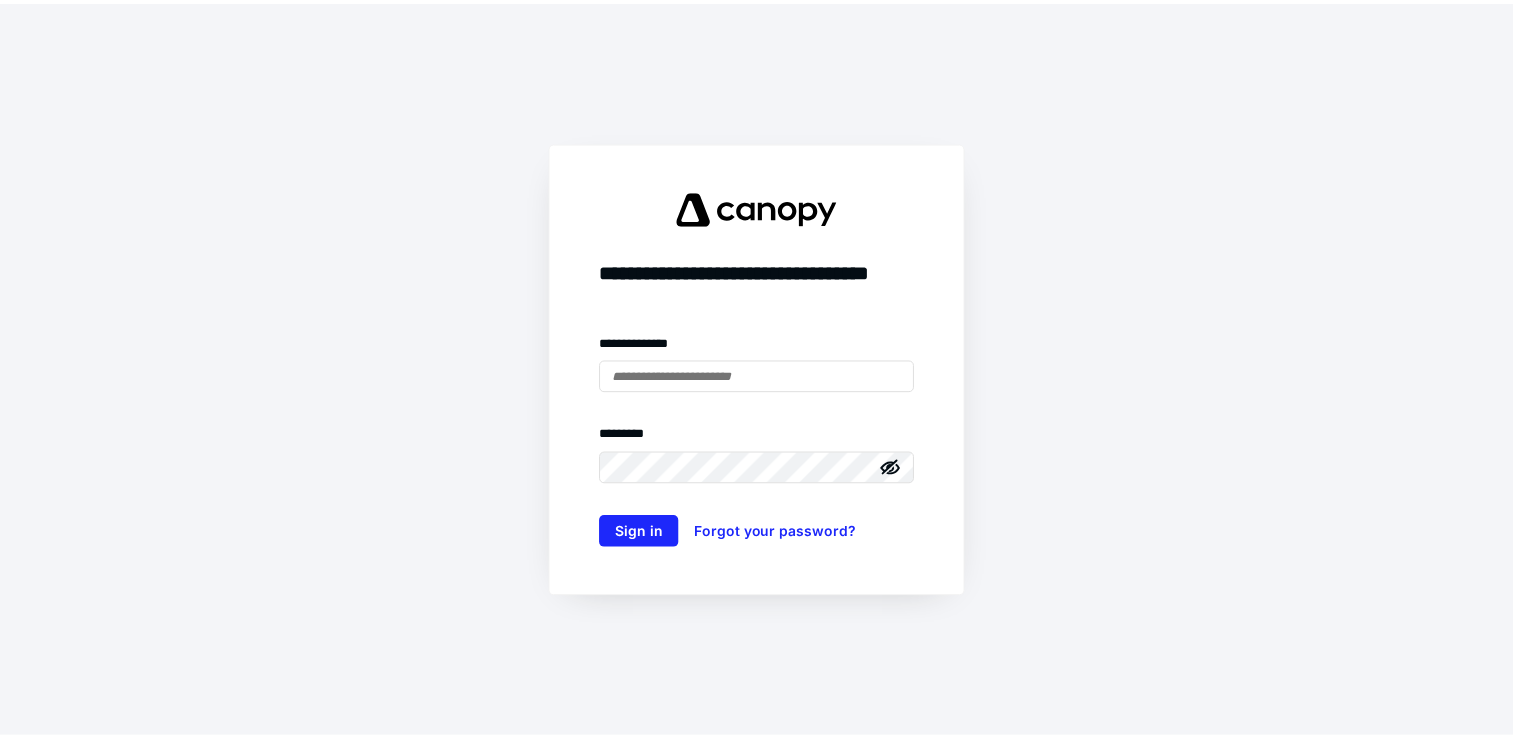 scroll, scrollTop: 0, scrollLeft: 0, axis: both 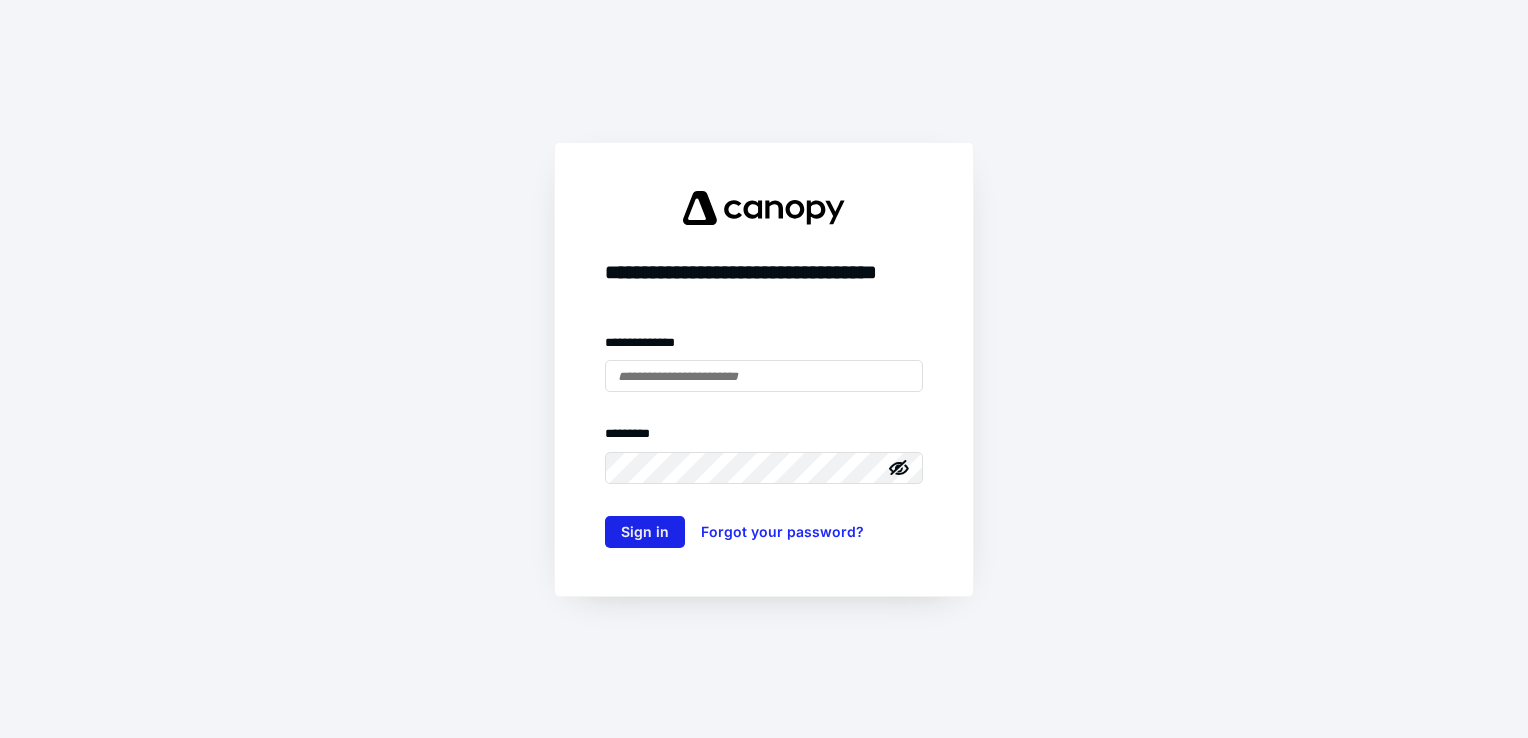 type on "**********" 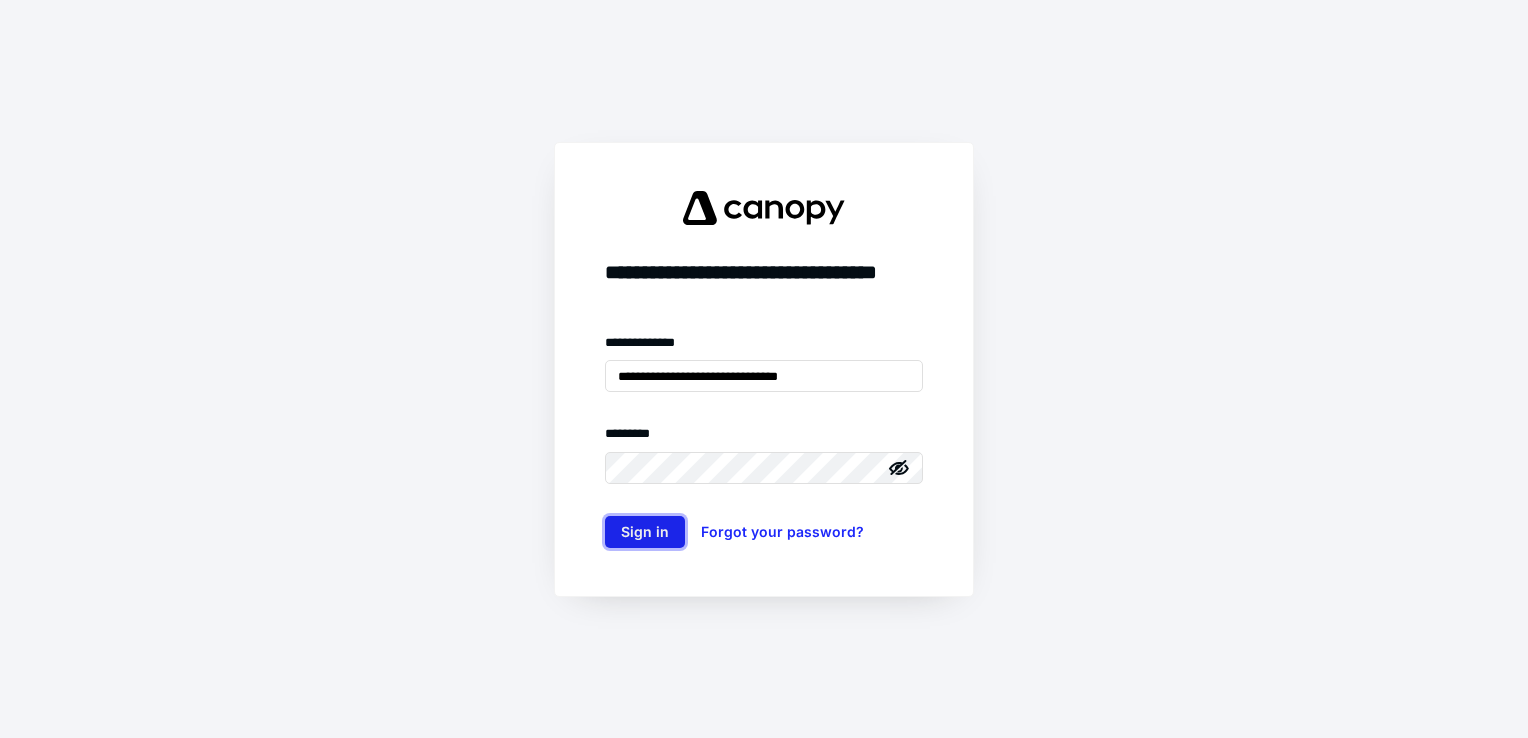 click on "Sign in" at bounding box center (645, 532) 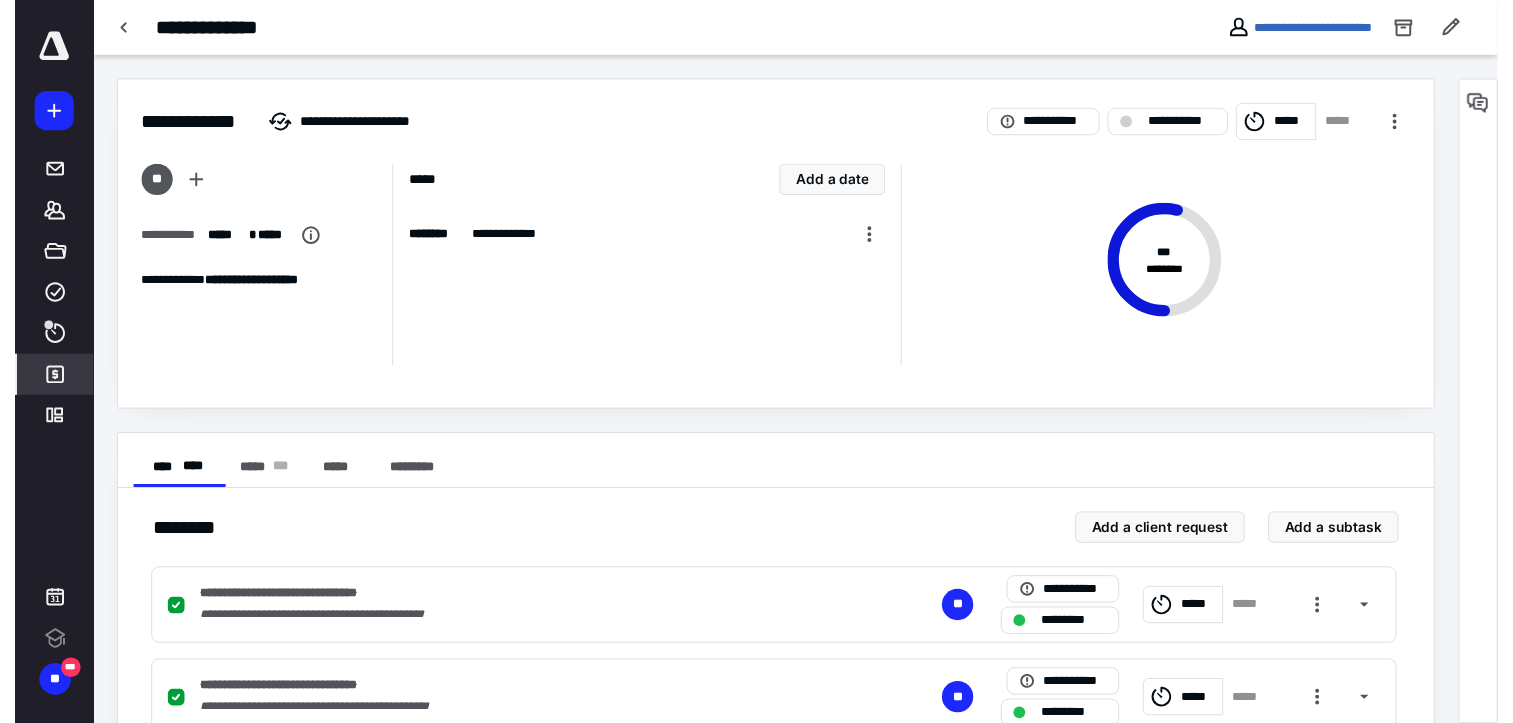 scroll, scrollTop: 0, scrollLeft: 0, axis: both 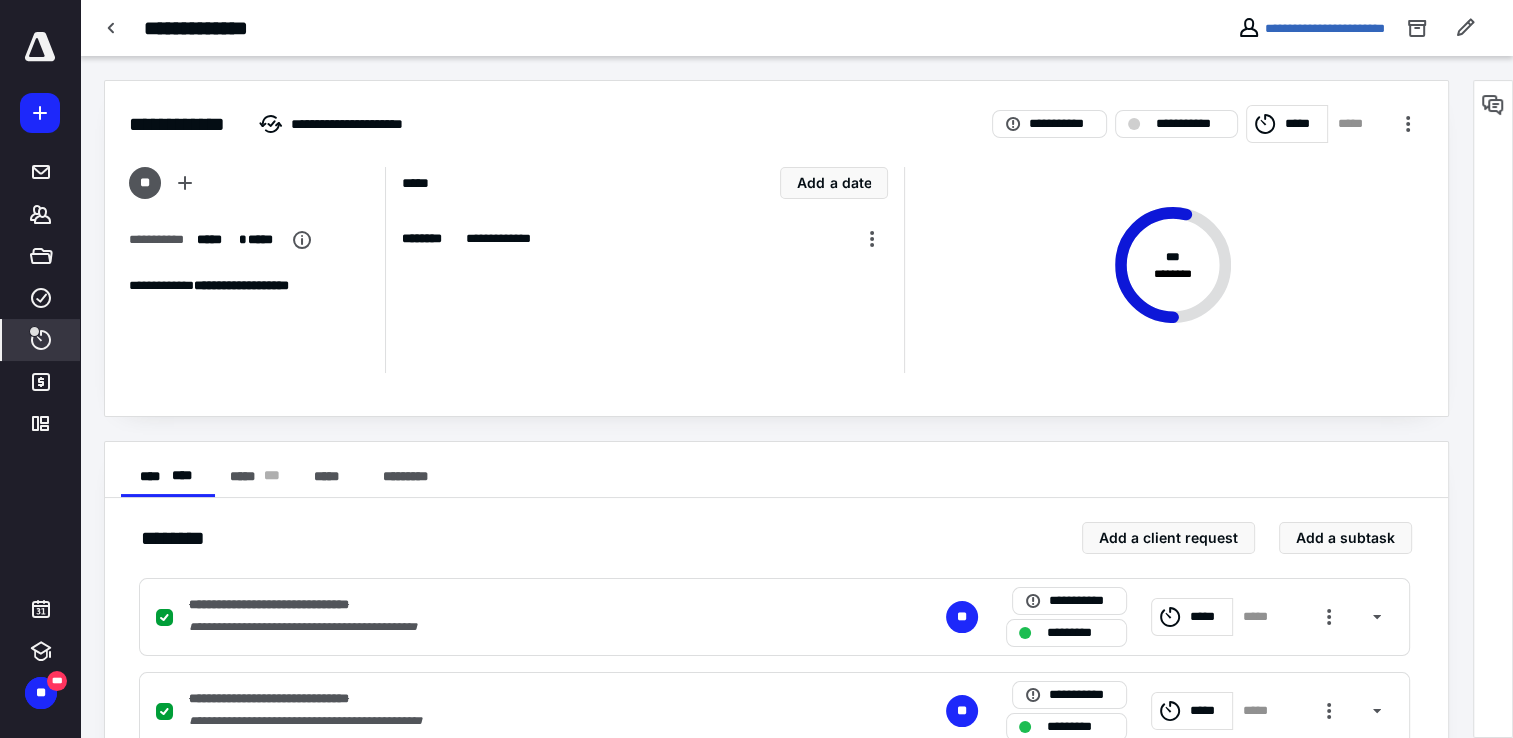 click 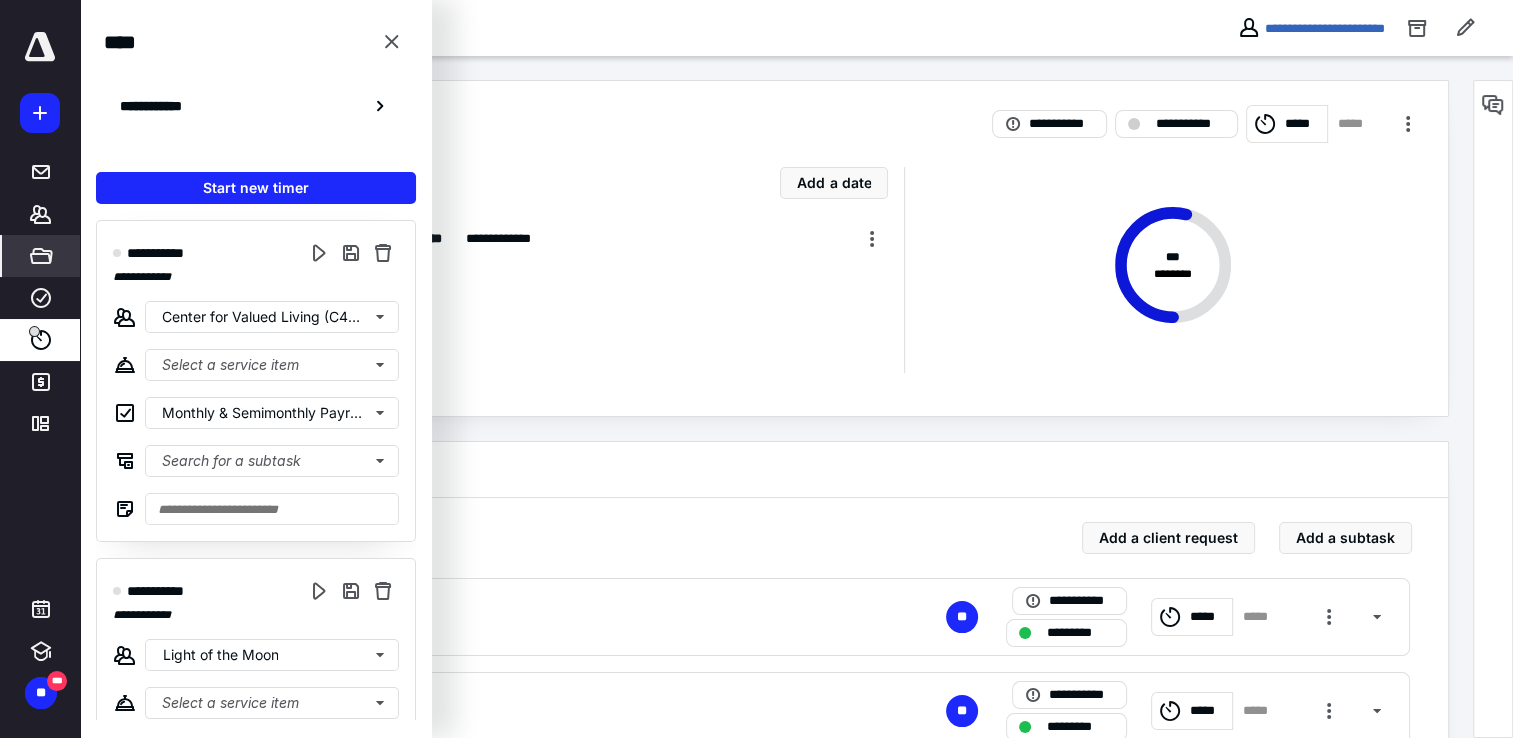 click 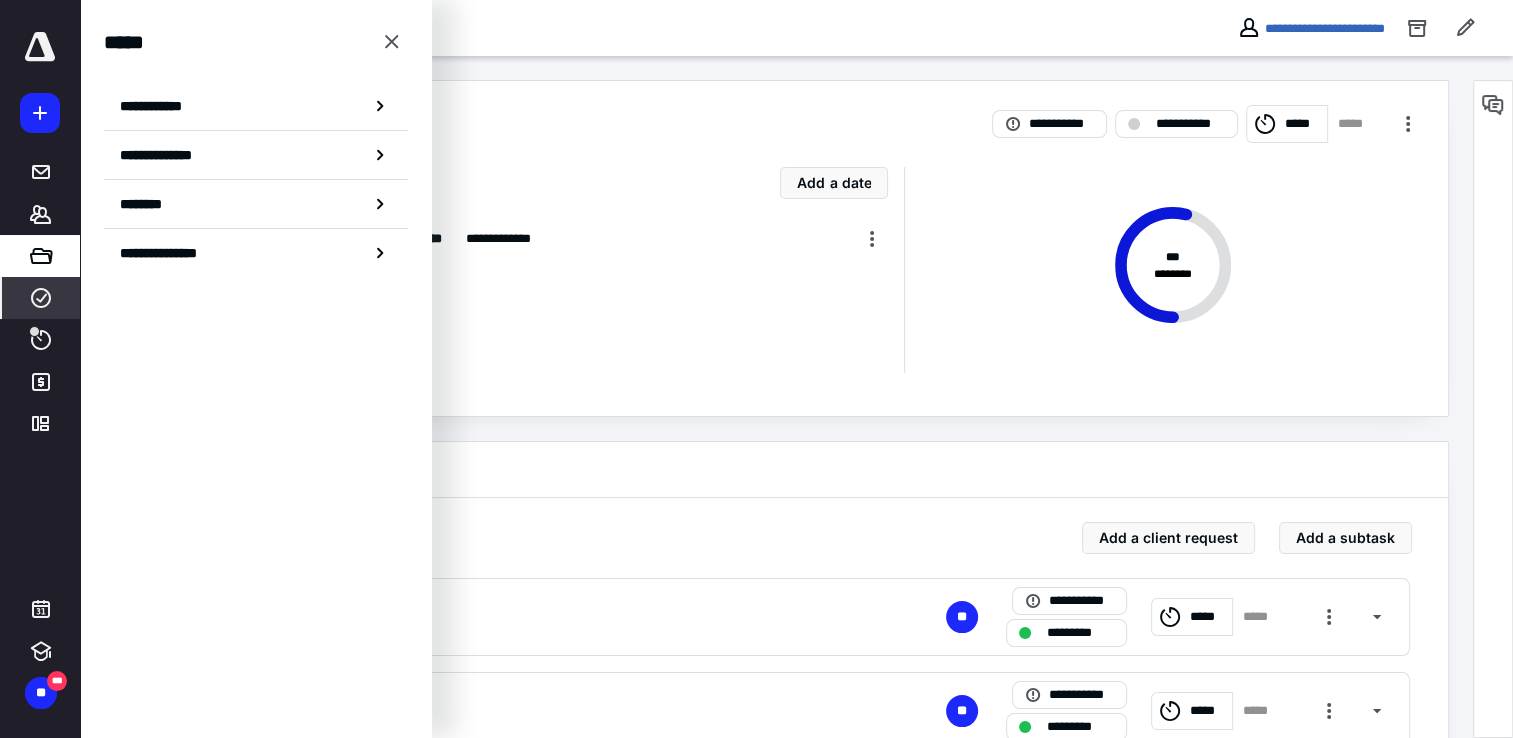 click 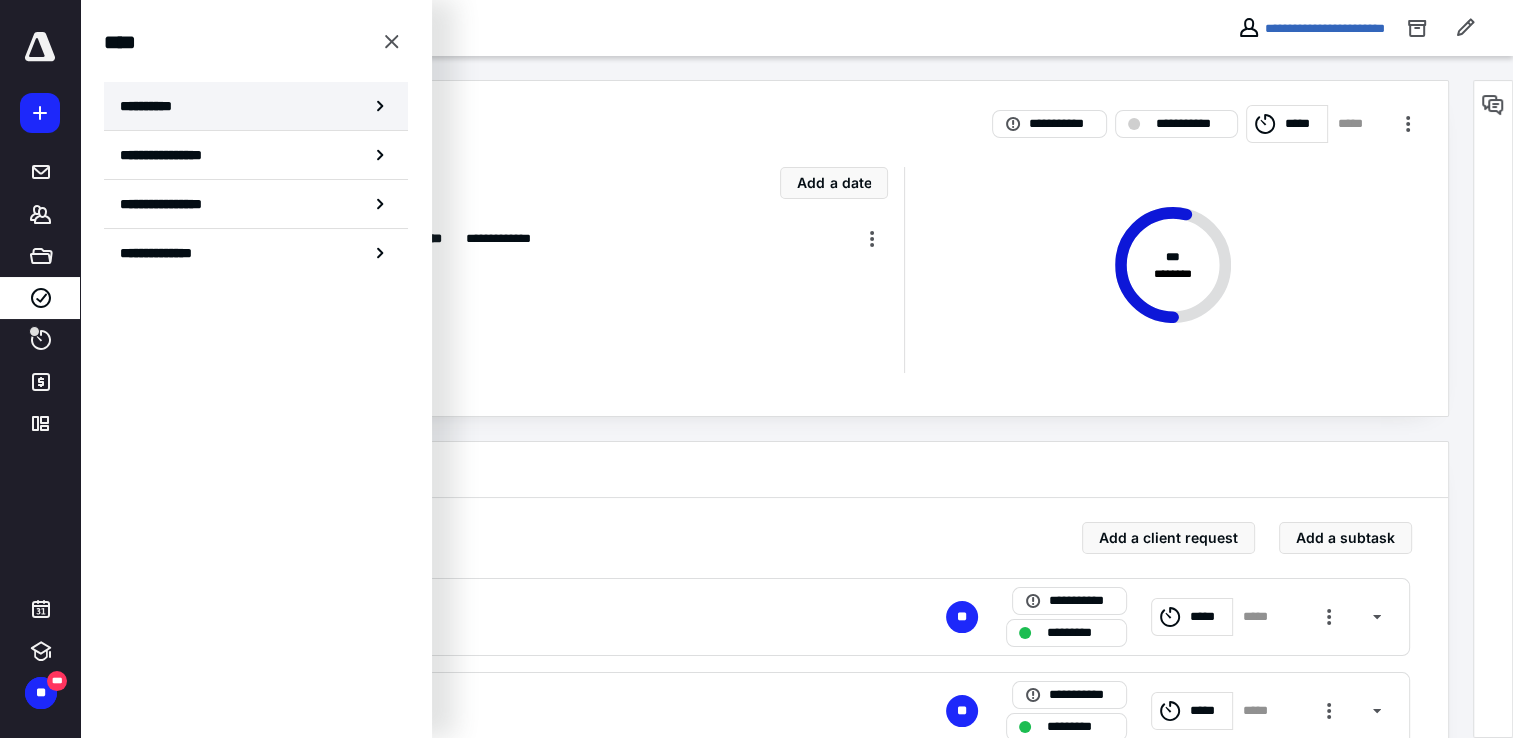 click on "**********" at bounding box center (256, 106) 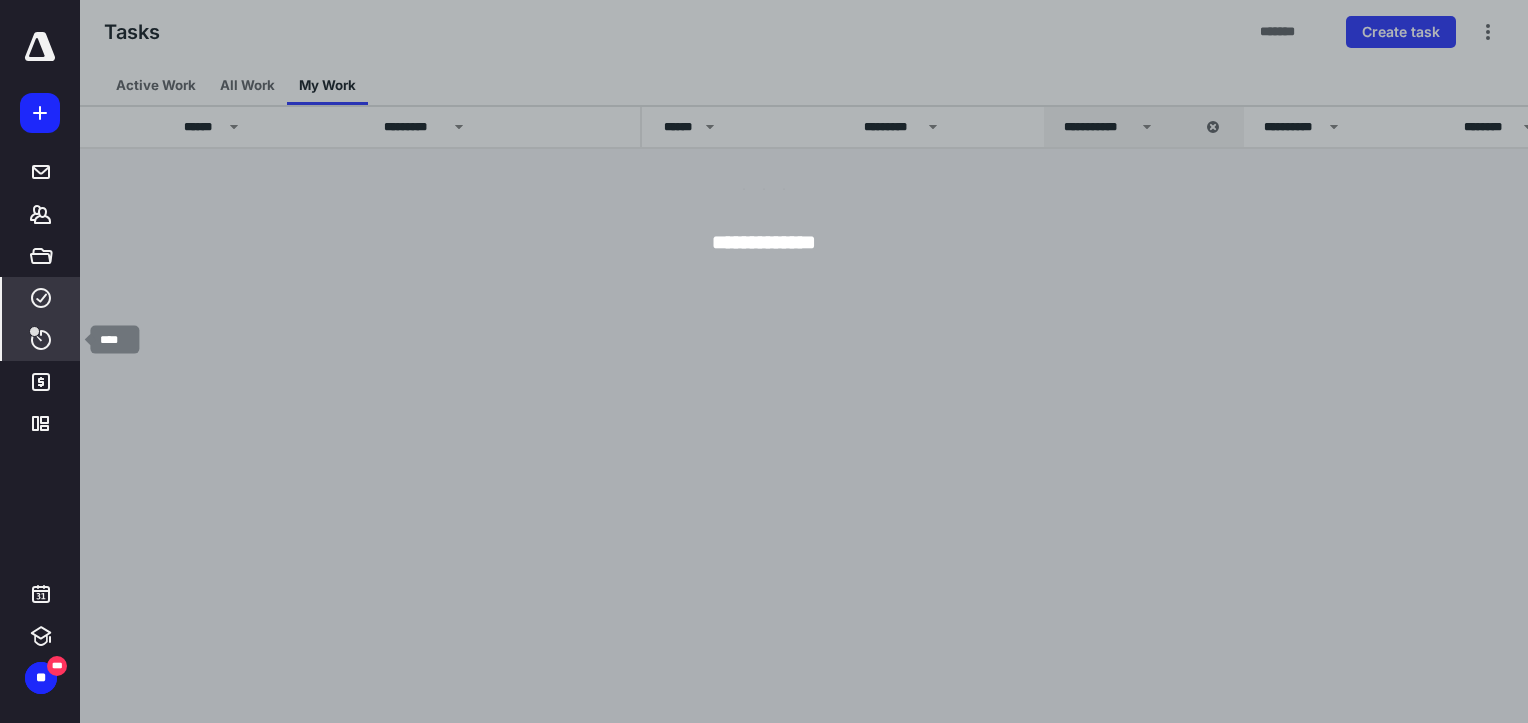 click 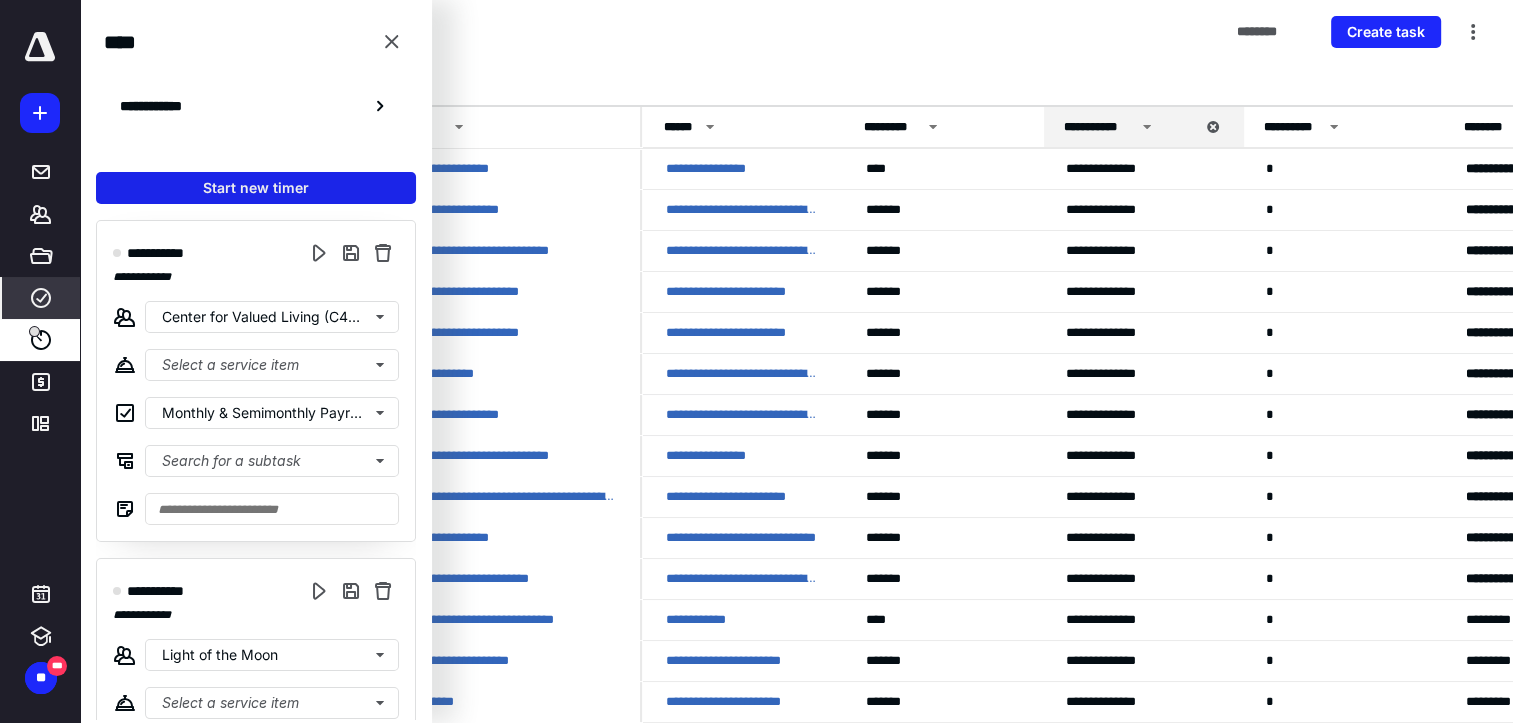 click on "Start new timer" at bounding box center [256, 188] 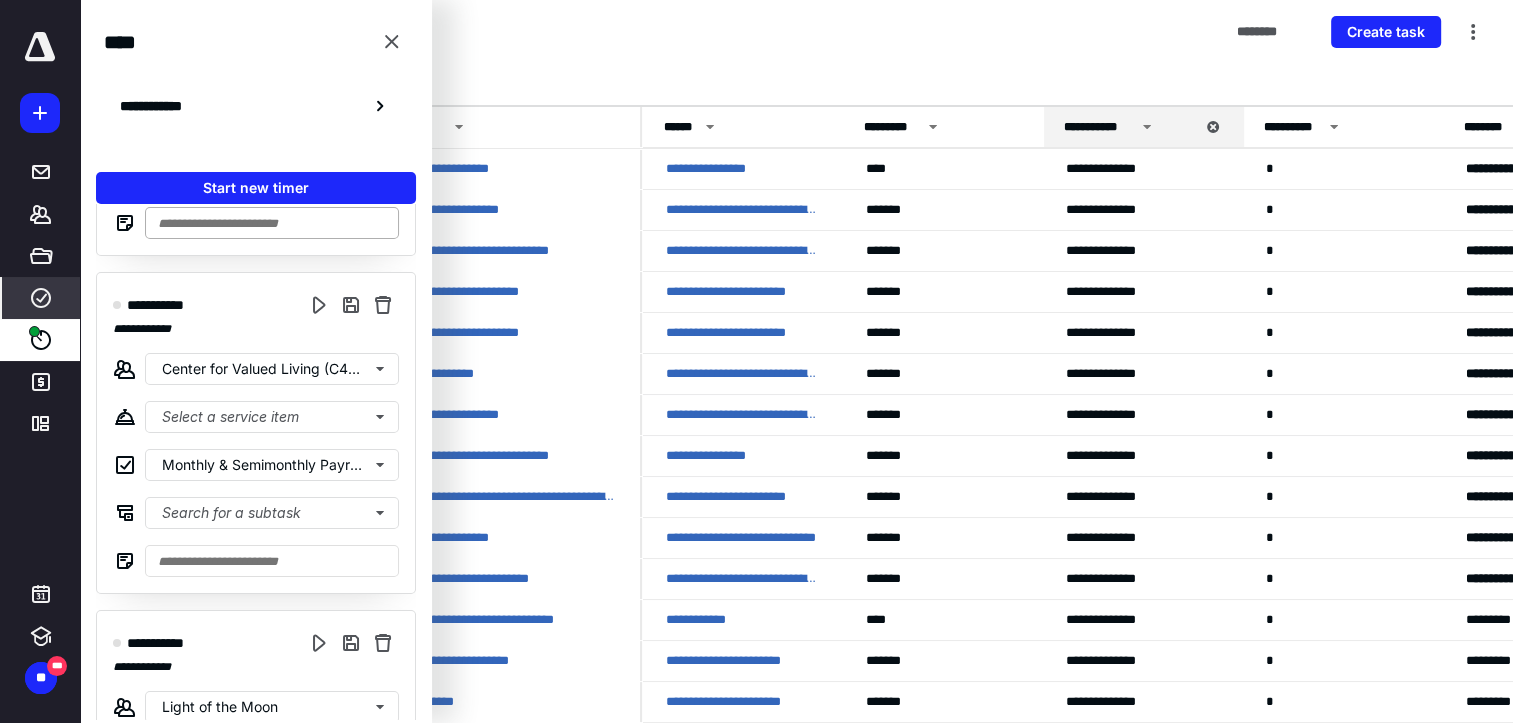 scroll, scrollTop: 300, scrollLeft: 0, axis: vertical 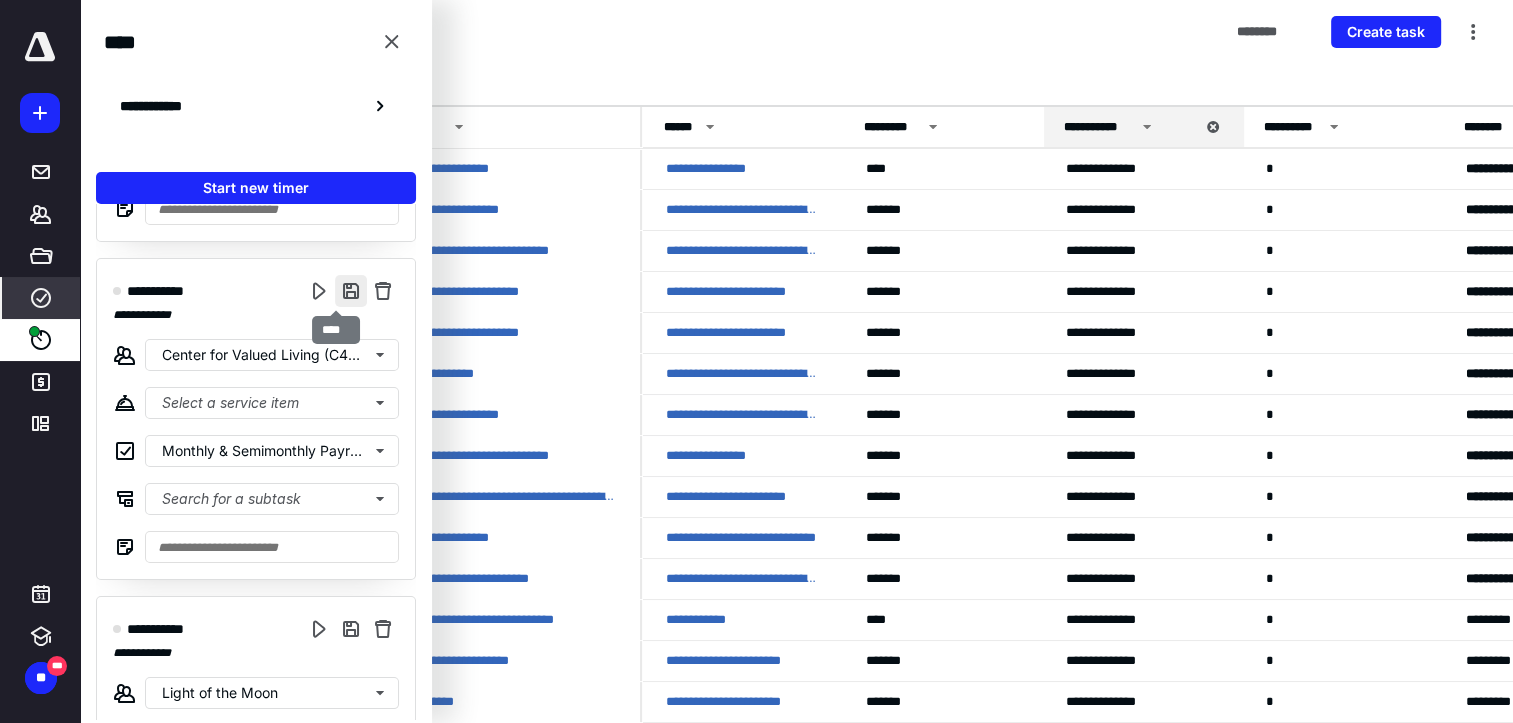 click at bounding box center (351, 291) 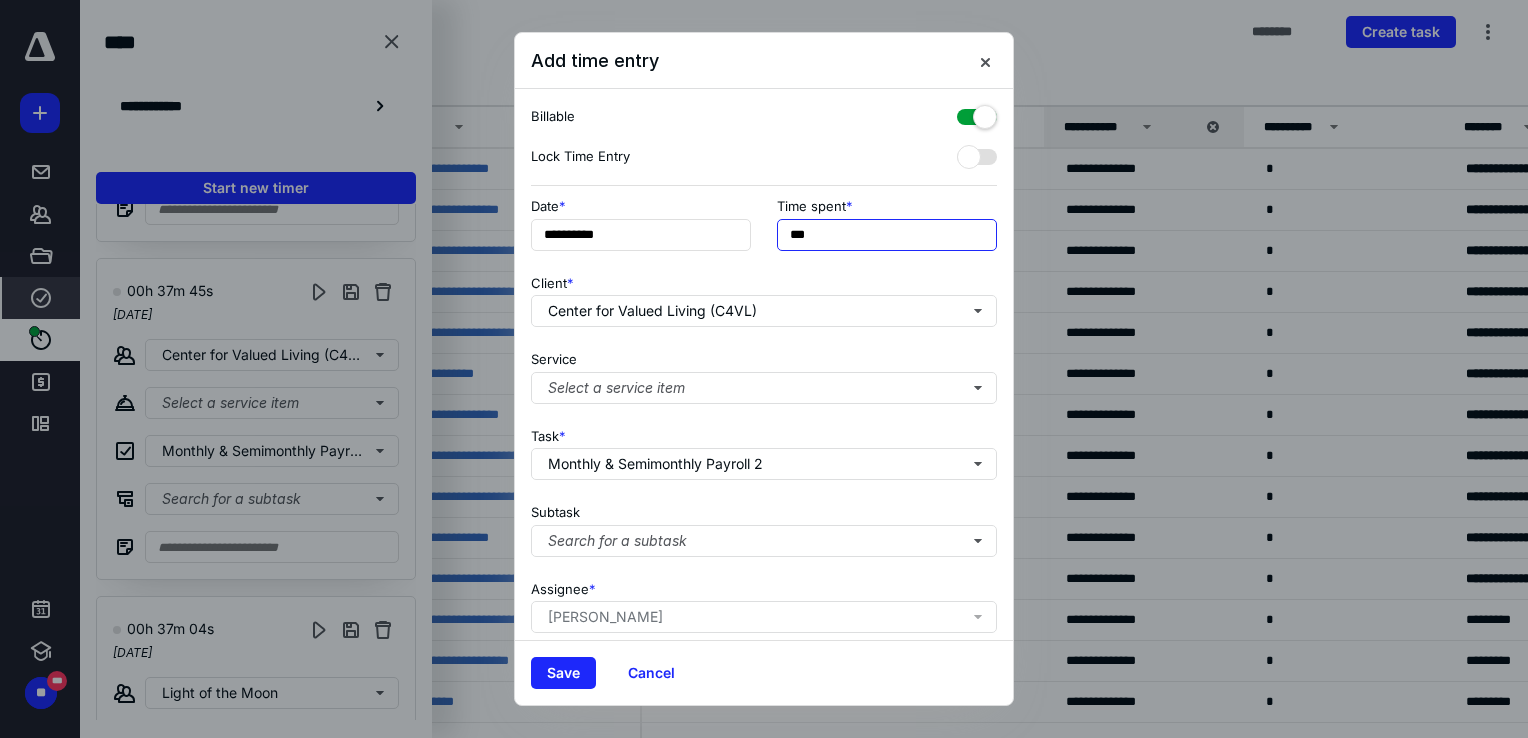 drag, startPoint x: 804, startPoint y: 238, endPoint x: 782, endPoint y: 241, distance: 22.203604 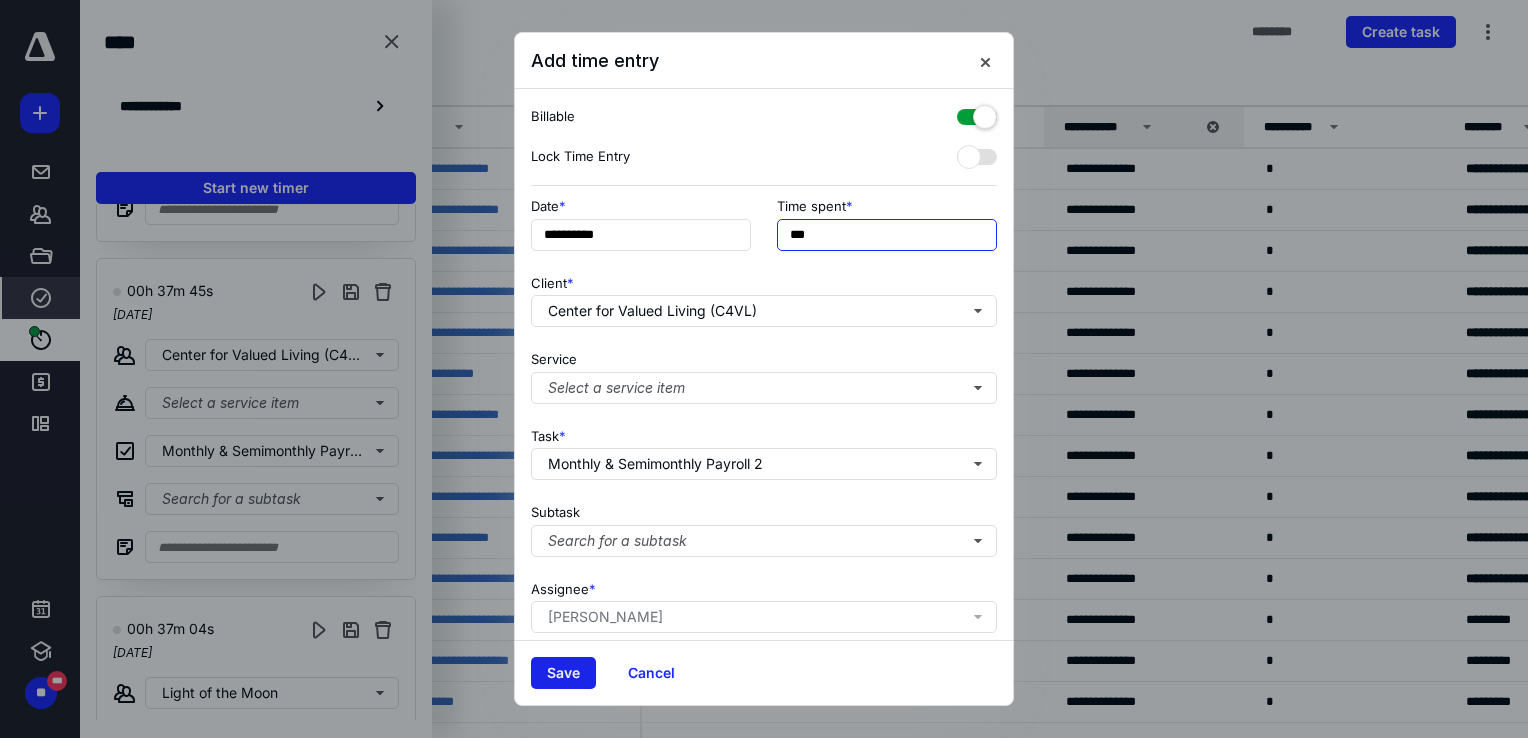 type on "***" 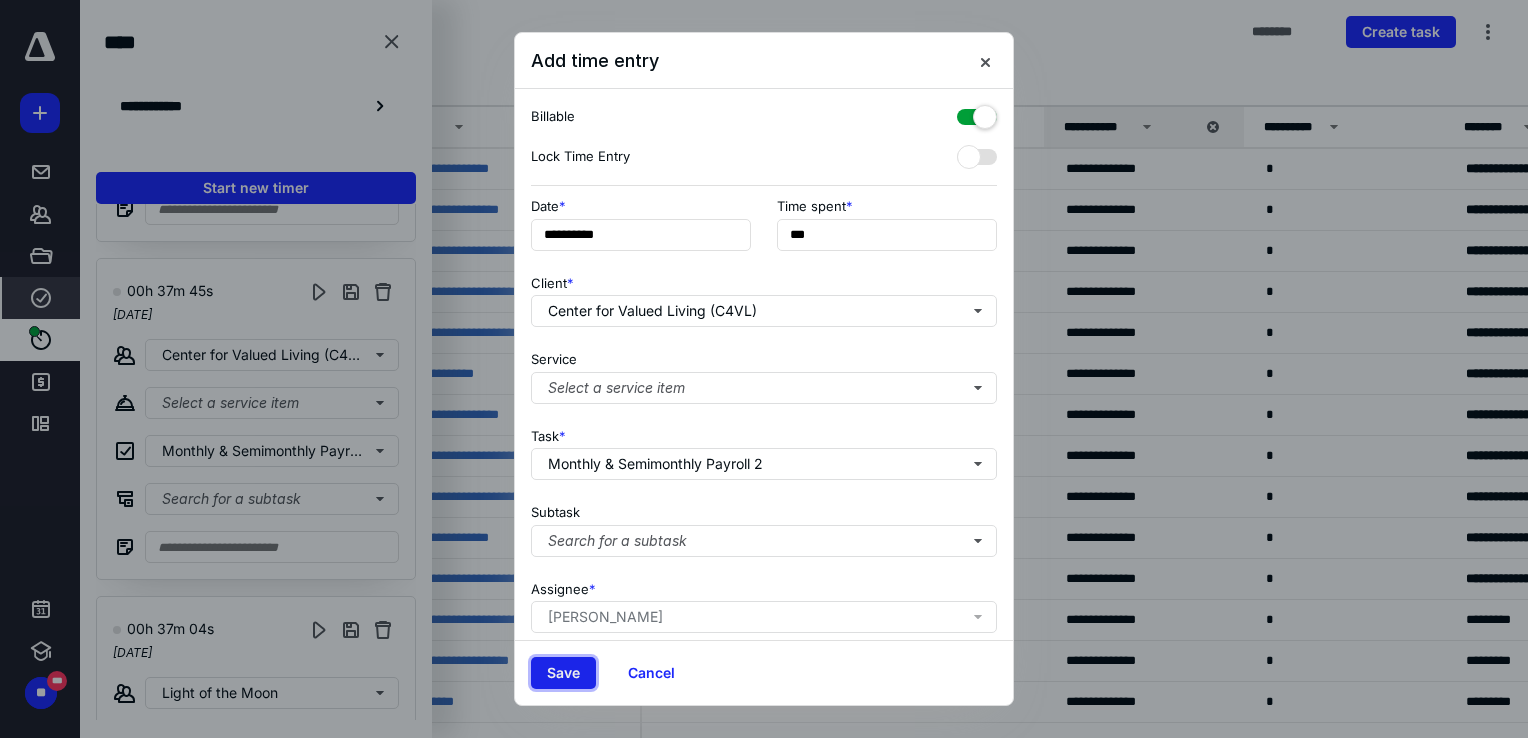click on "Save" at bounding box center [563, 673] 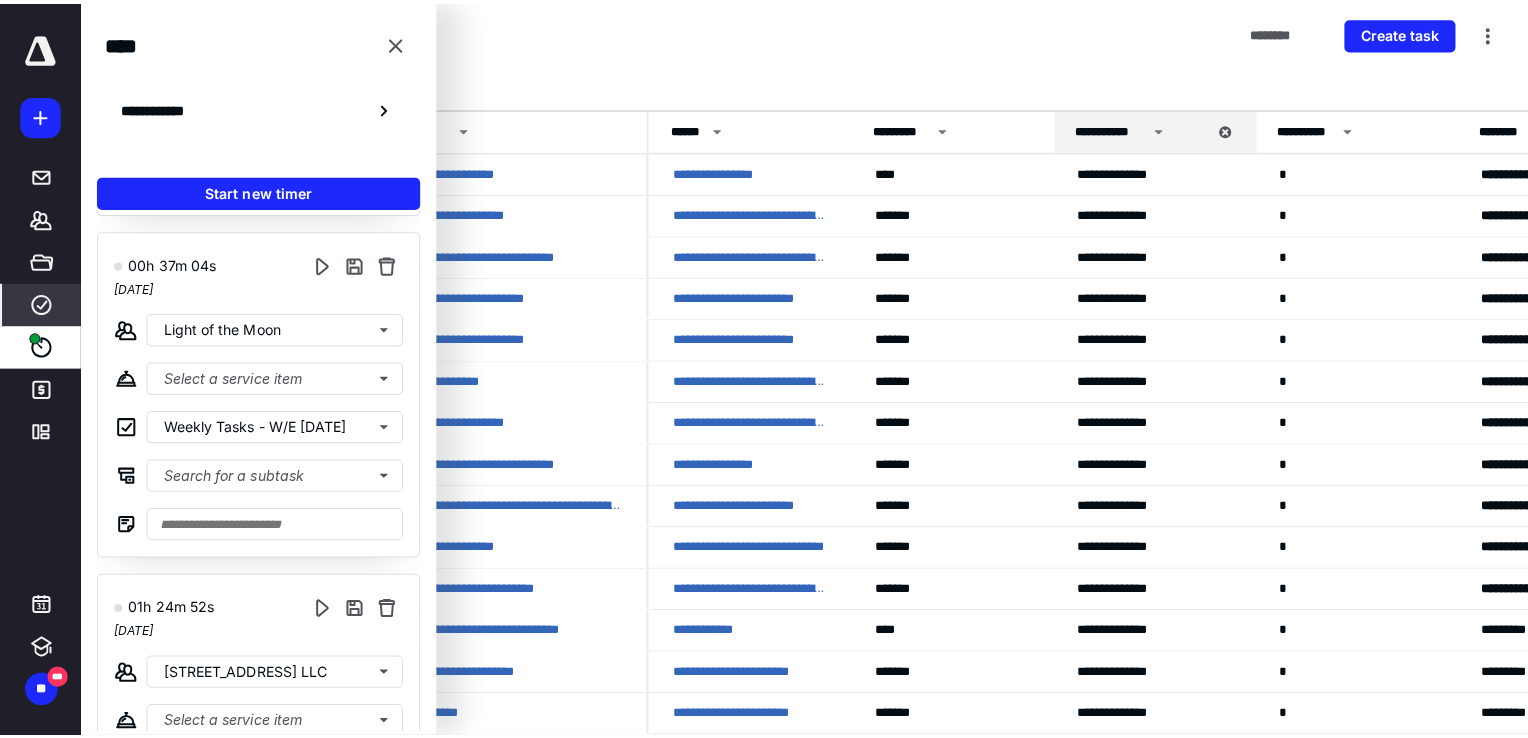 scroll, scrollTop: 200, scrollLeft: 0, axis: vertical 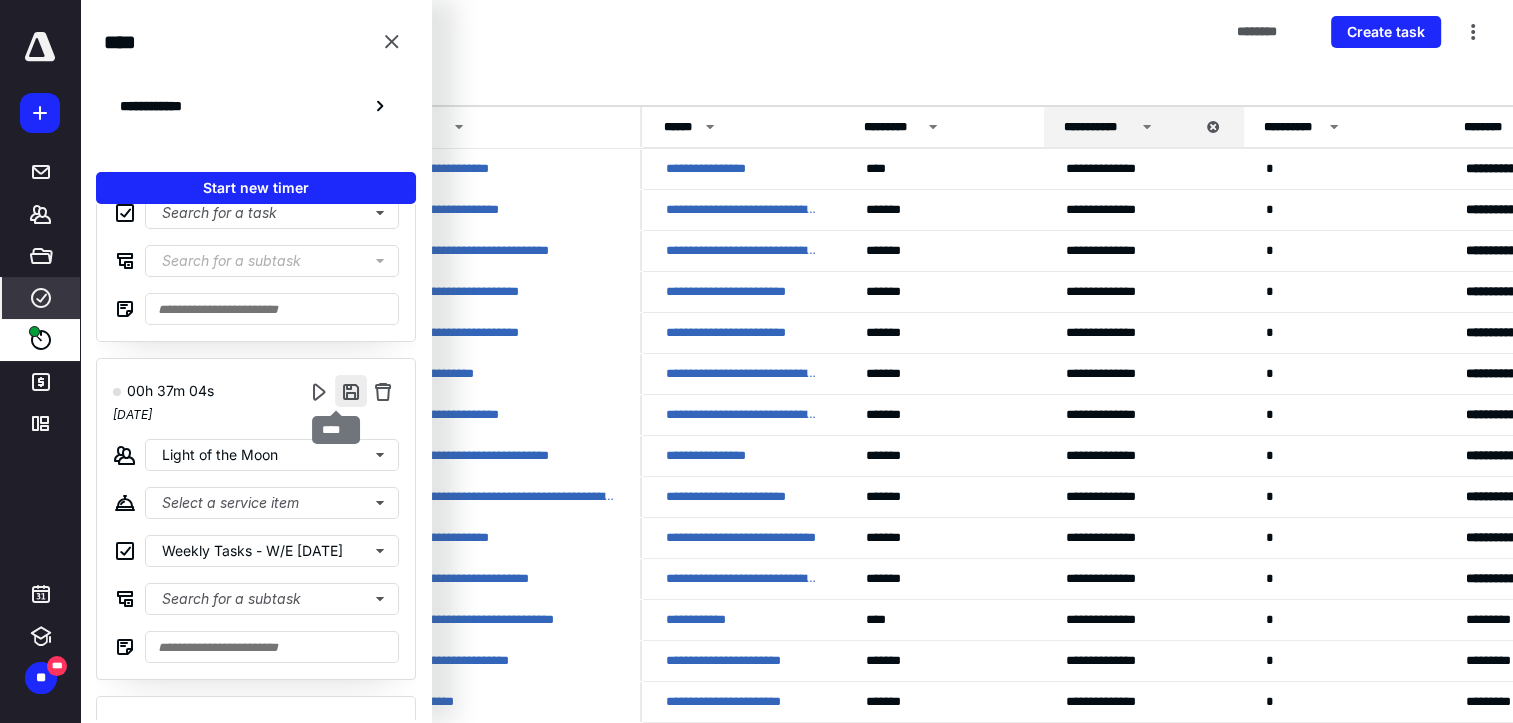 click at bounding box center [351, 391] 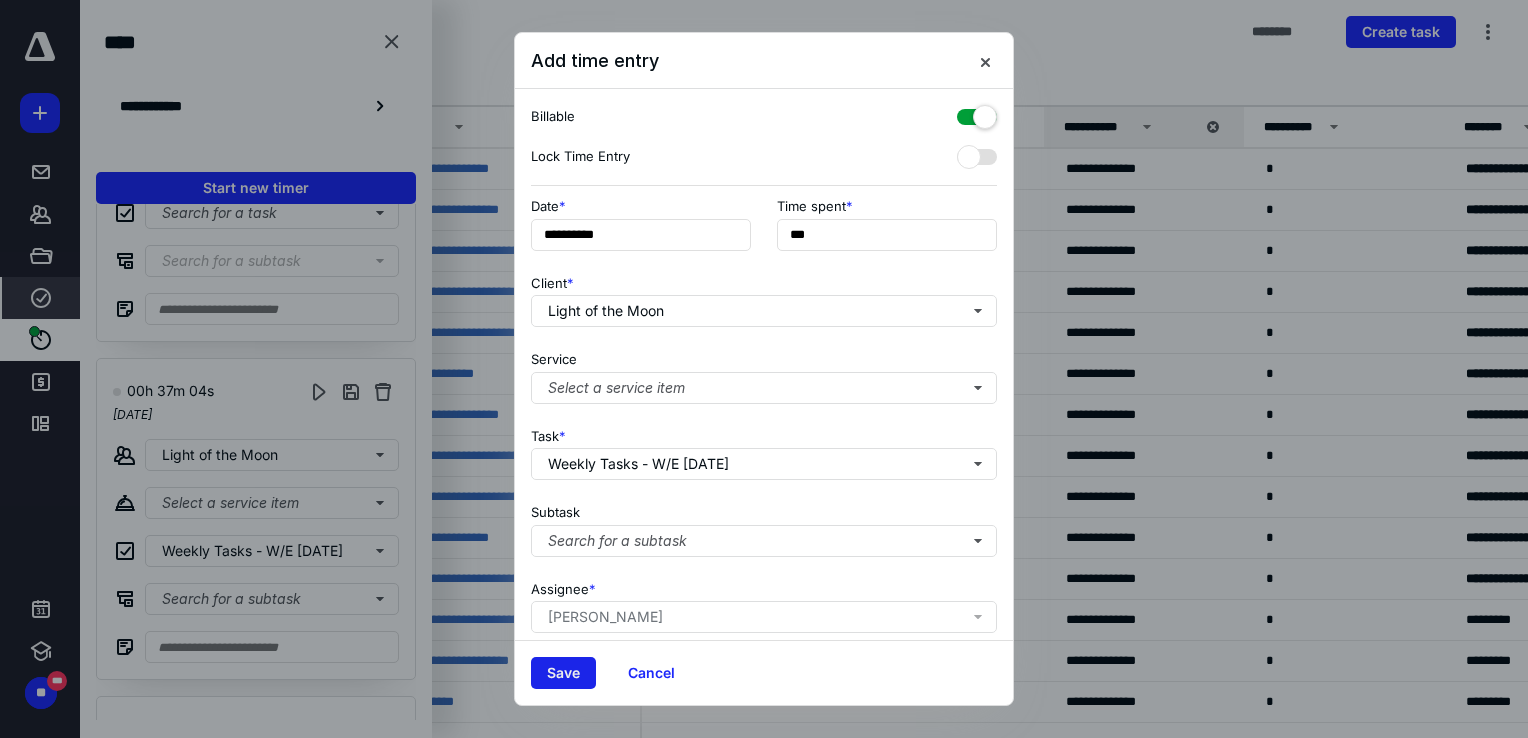 click on "Save" at bounding box center (563, 673) 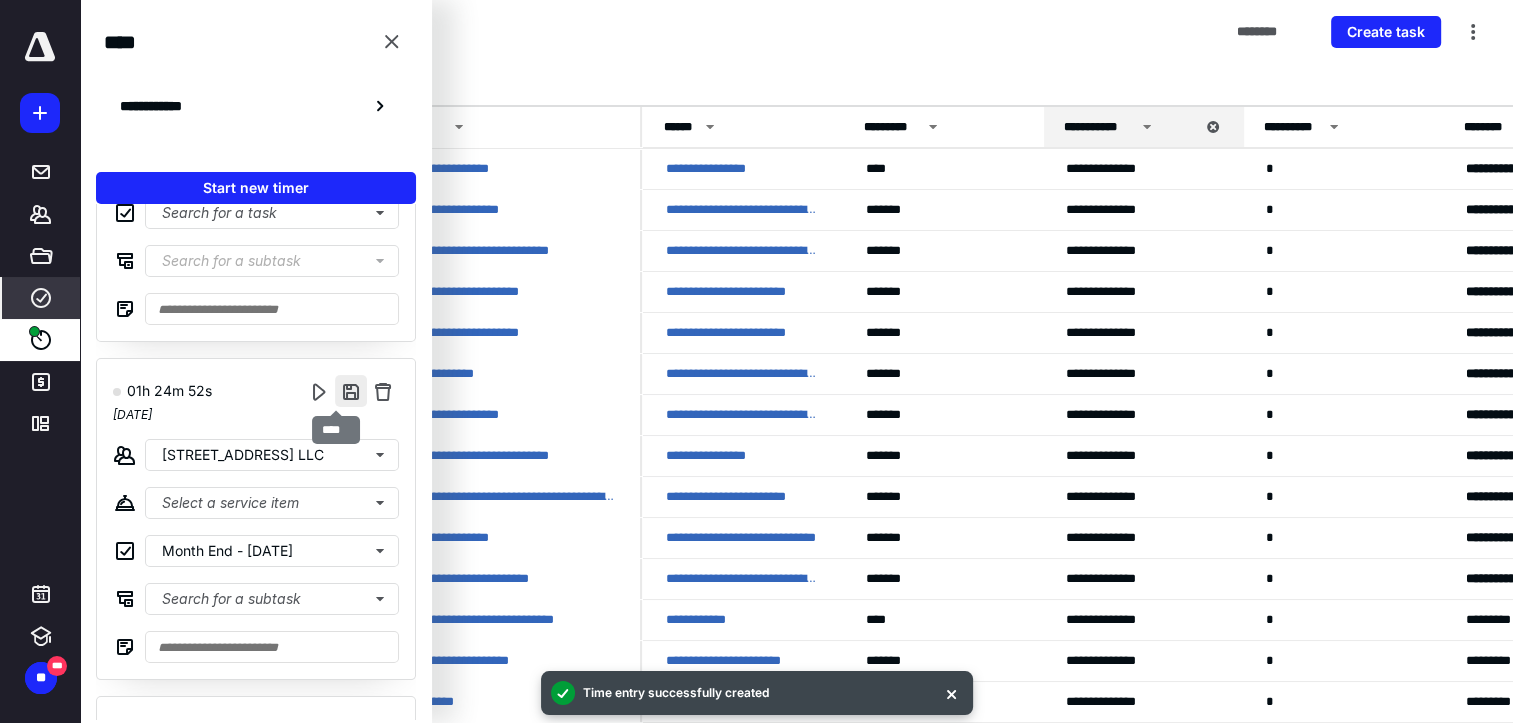 click at bounding box center [351, 391] 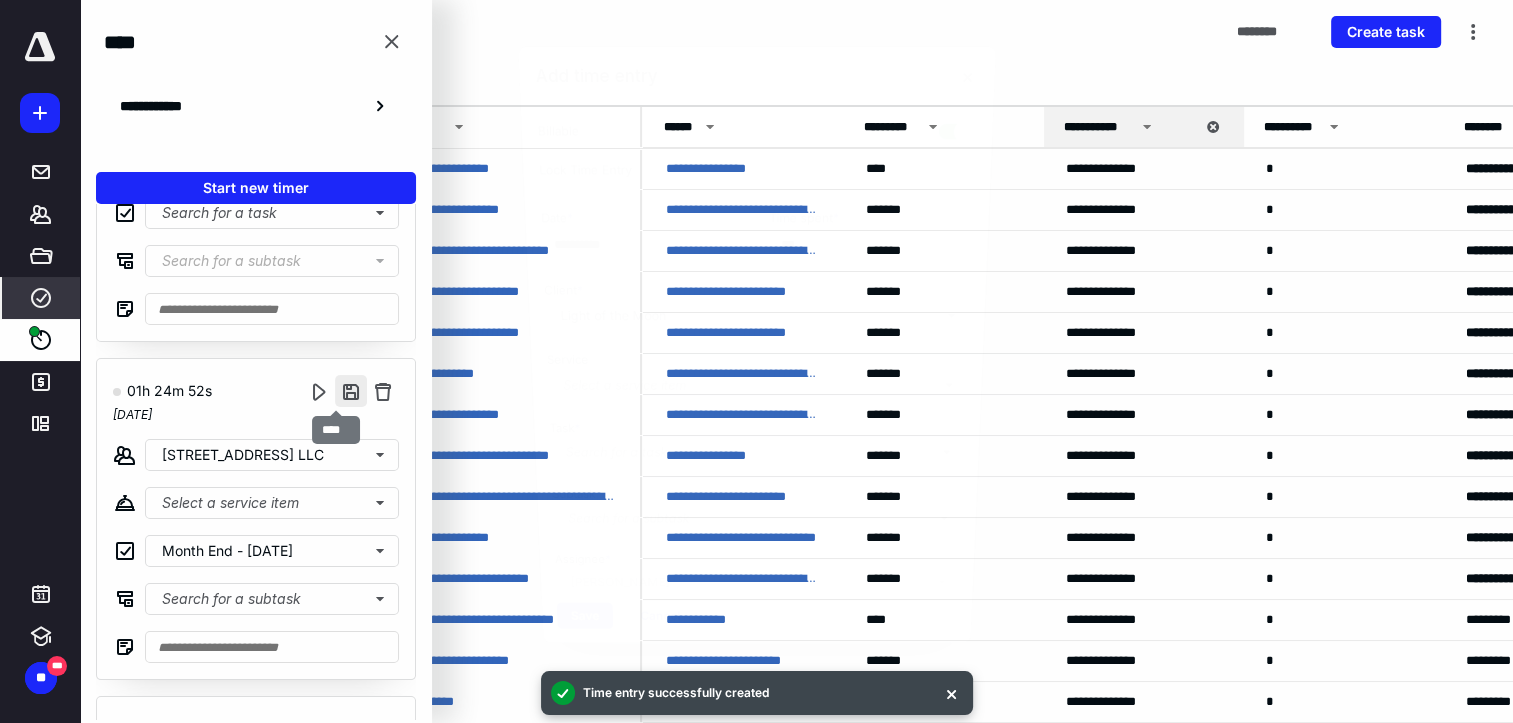 type on "******" 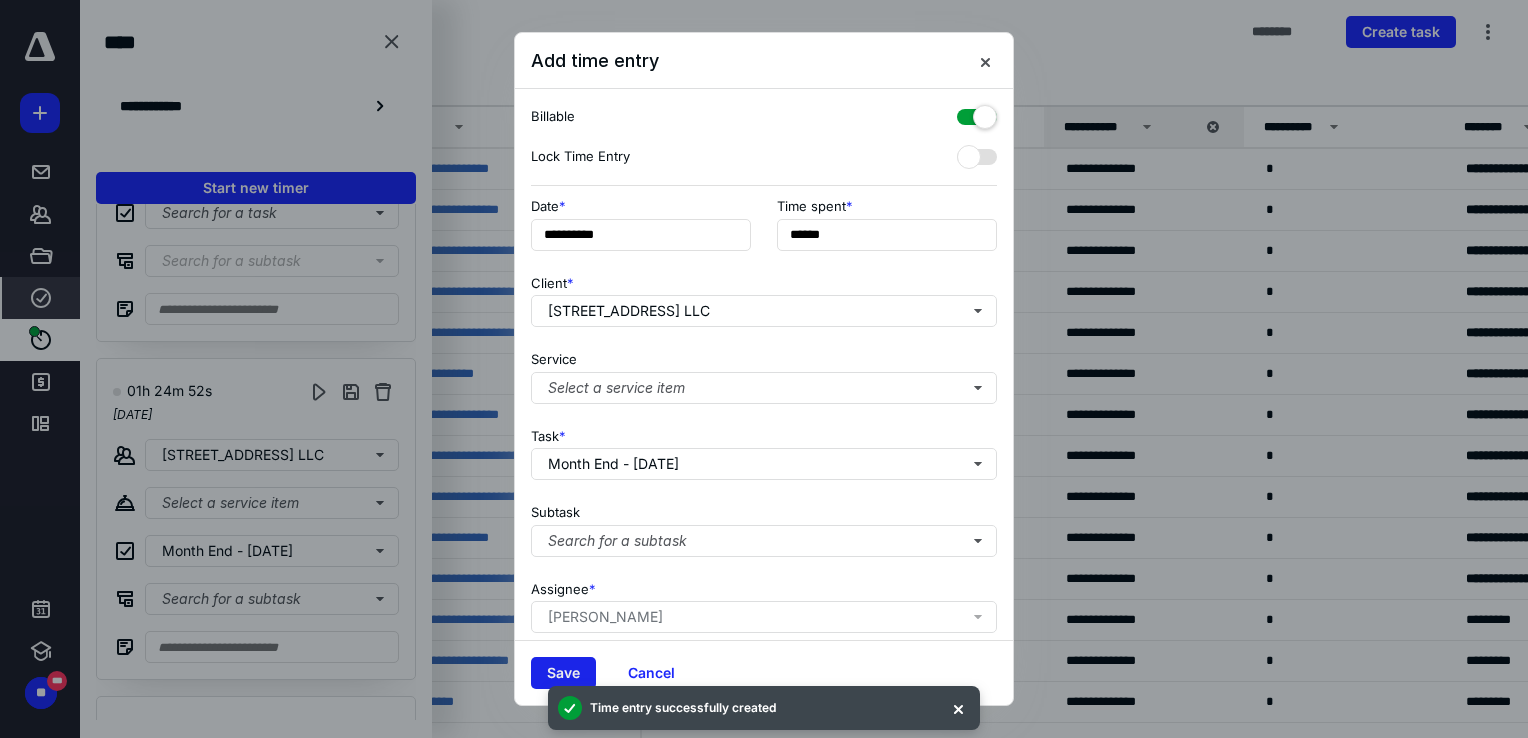 click on "Save" at bounding box center (563, 673) 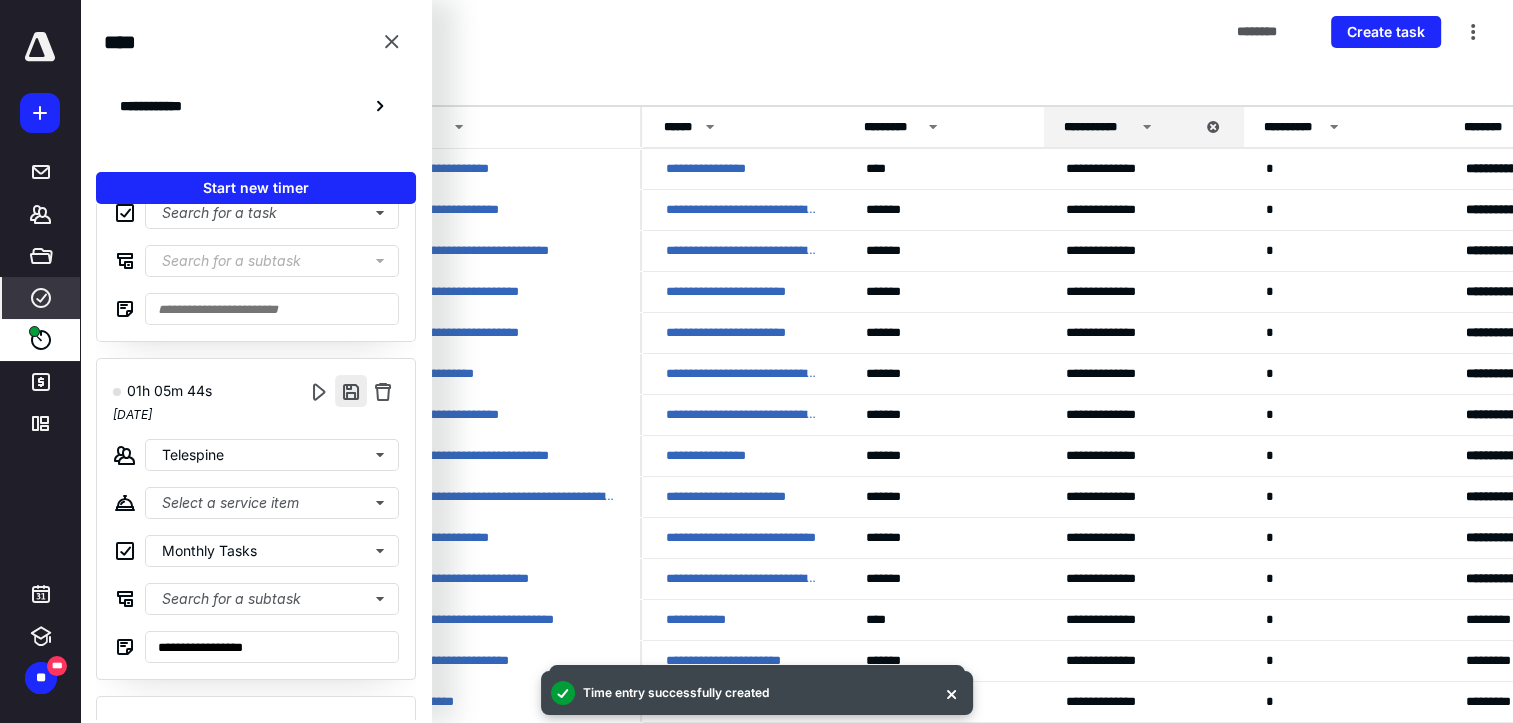 click at bounding box center (351, 391) 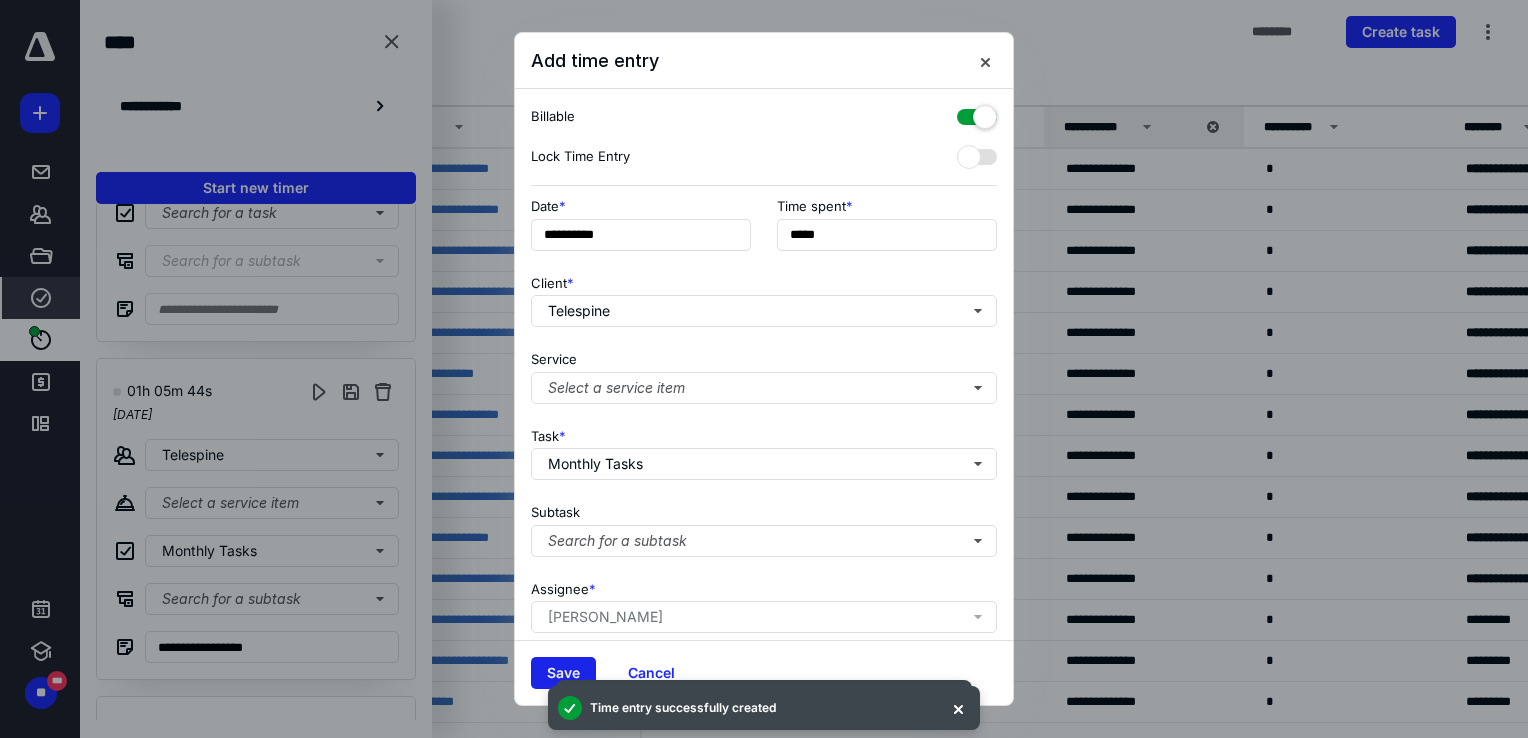 click on "Save" at bounding box center [563, 673] 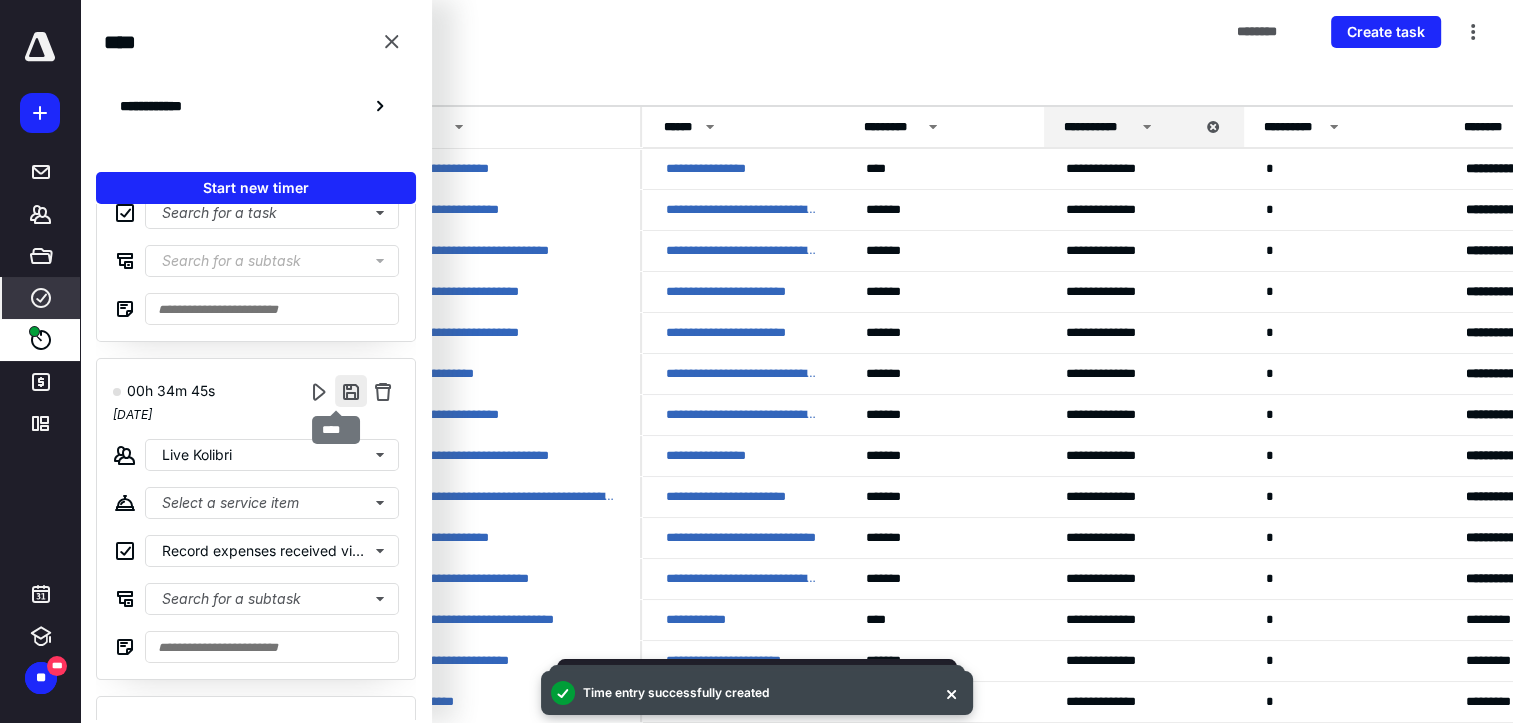 click at bounding box center (351, 391) 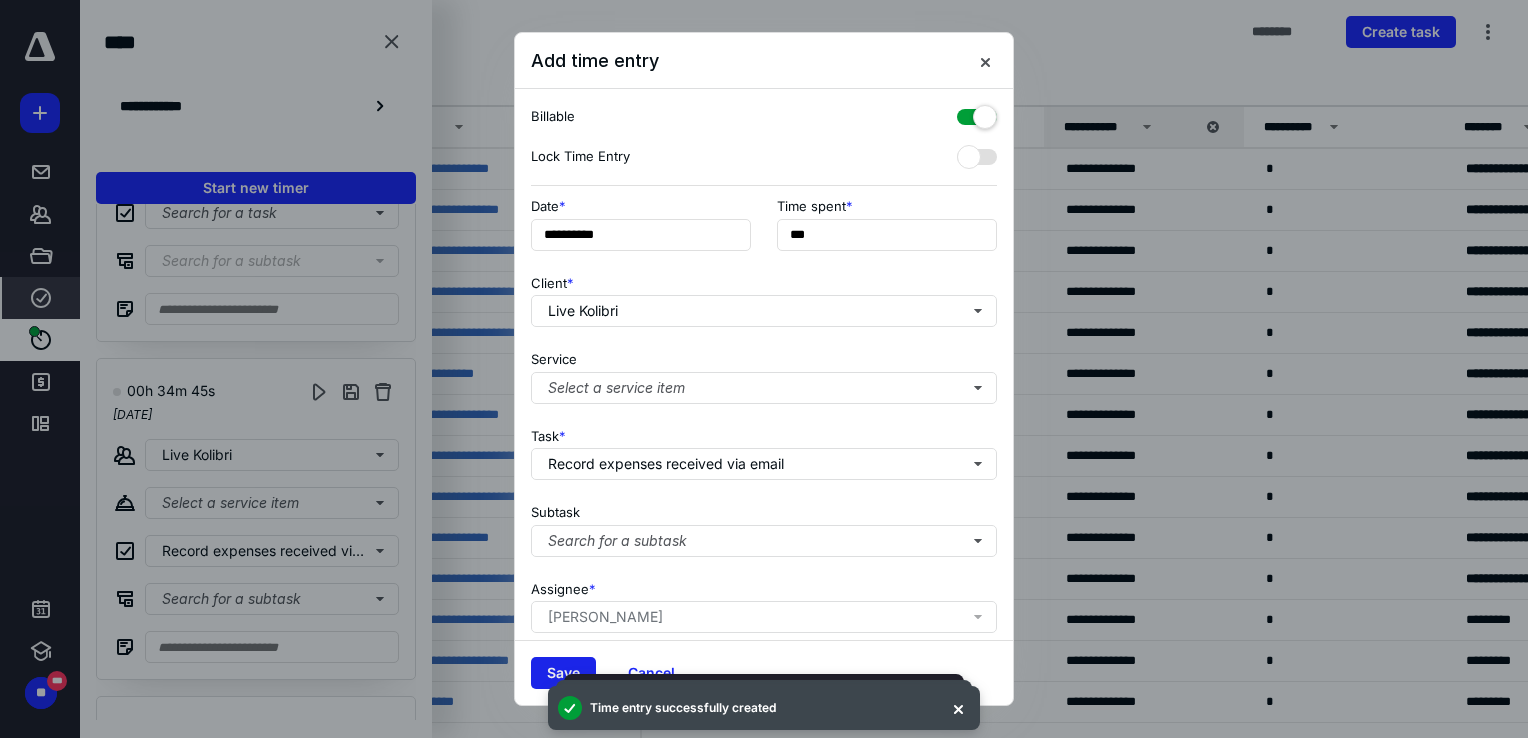 click on "Save" at bounding box center [563, 673] 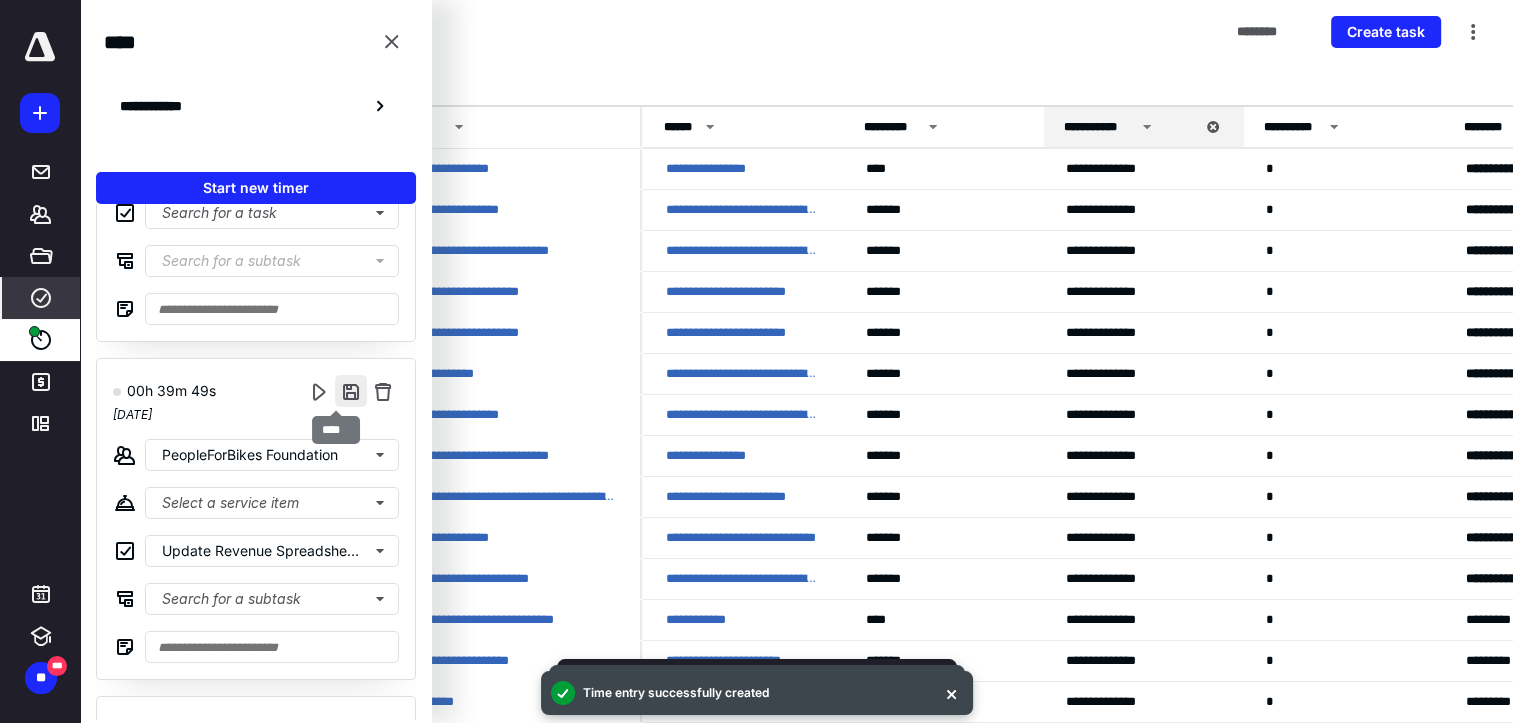 click at bounding box center (351, 391) 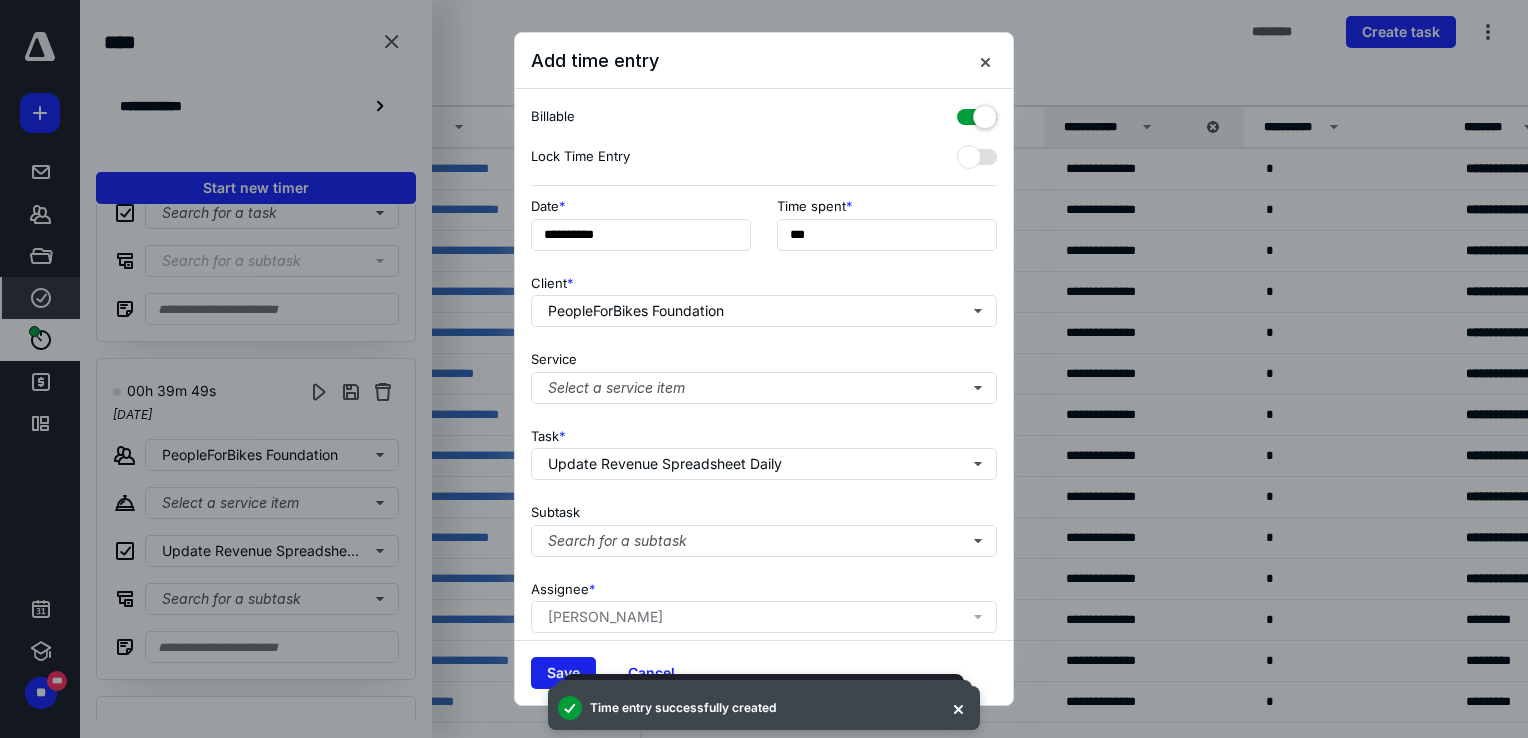 click on "Save" at bounding box center [563, 673] 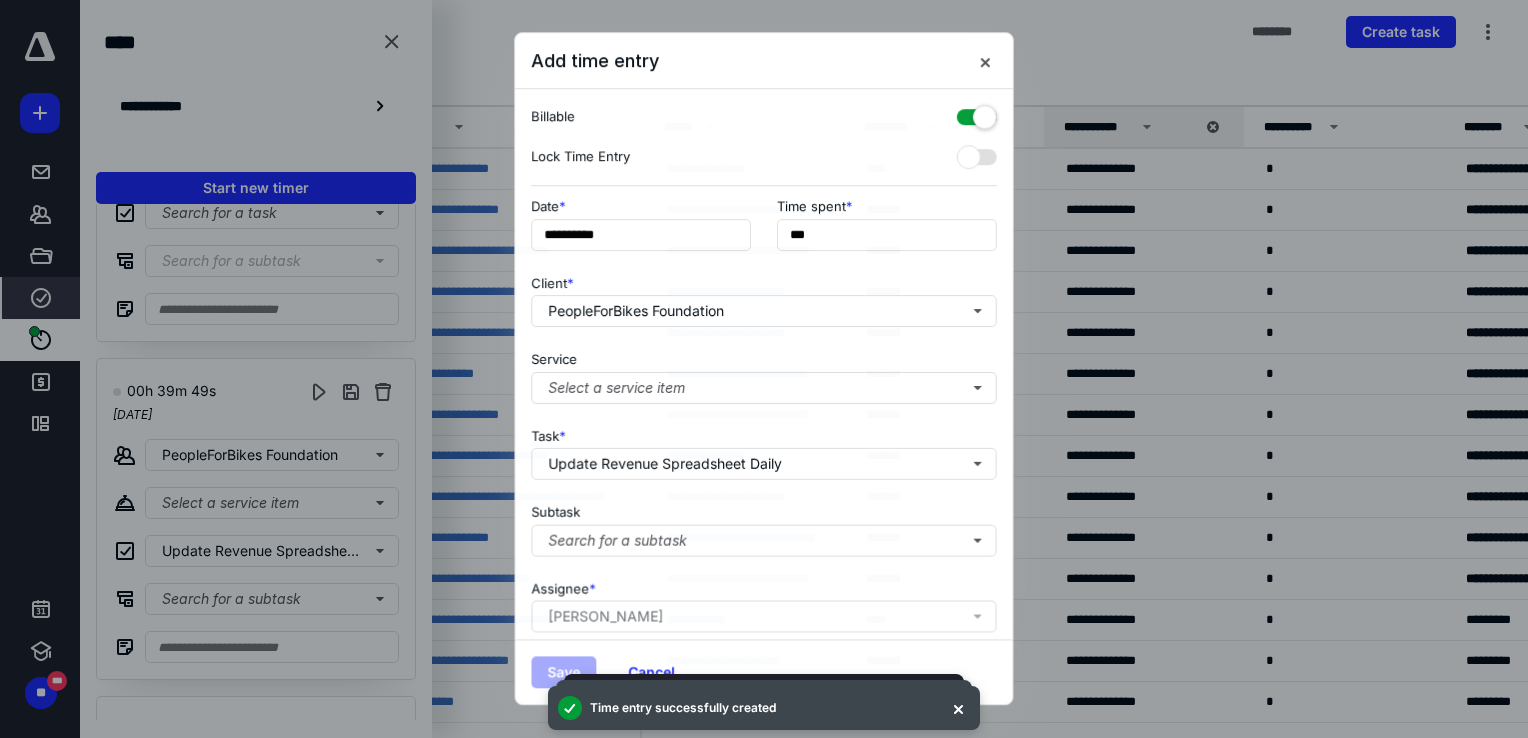 scroll, scrollTop: 159, scrollLeft: 0, axis: vertical 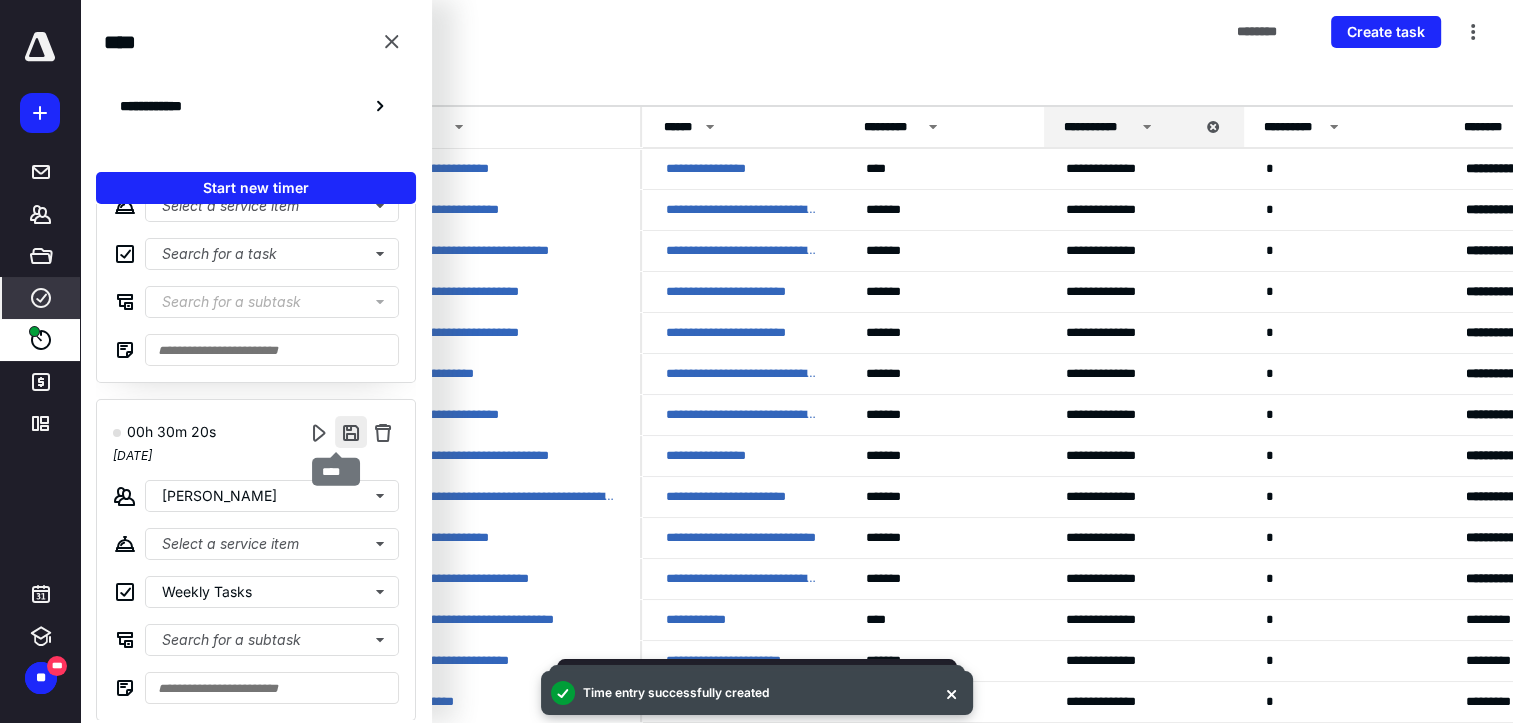 click at bounding box center [351, 432] 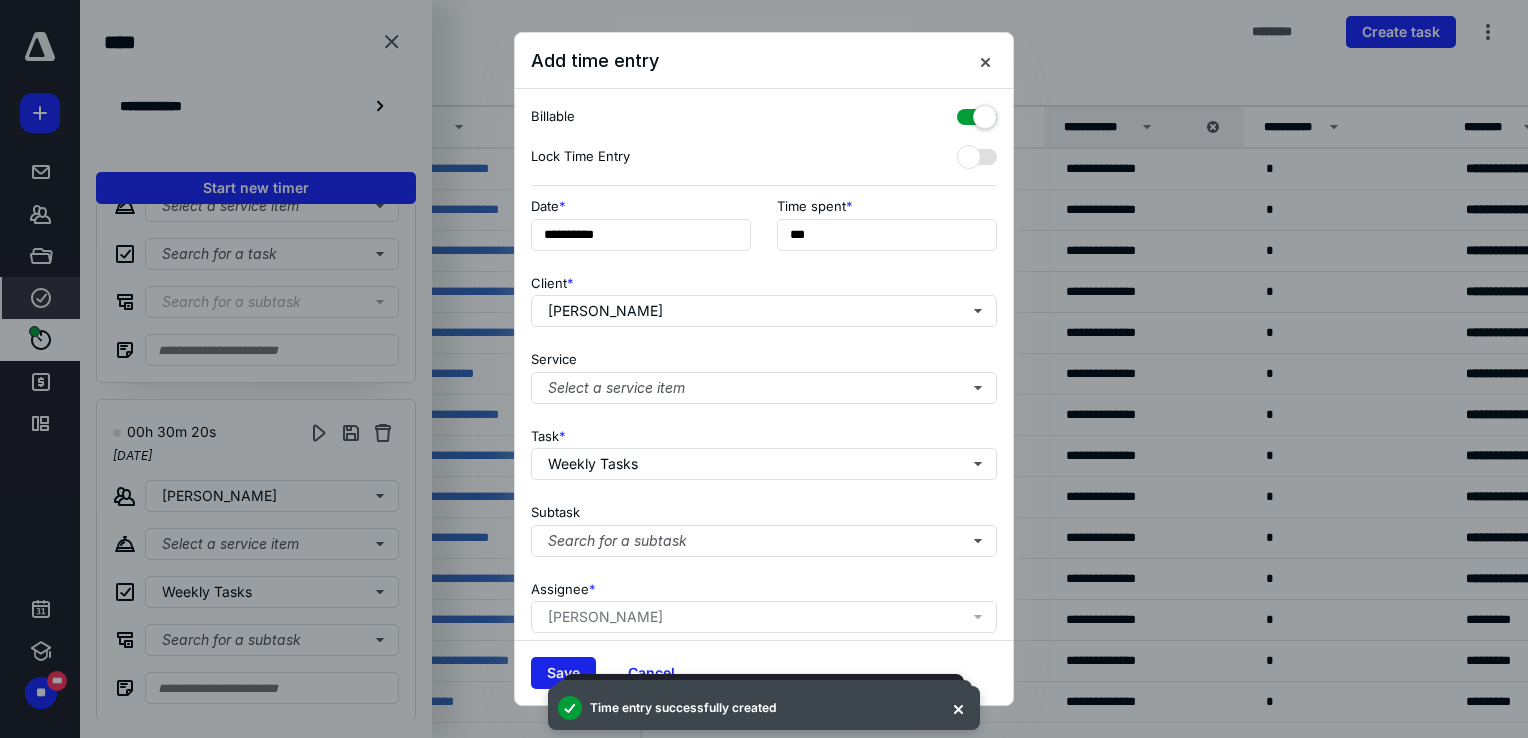 click on "Save" at bounding box center [563, 673] 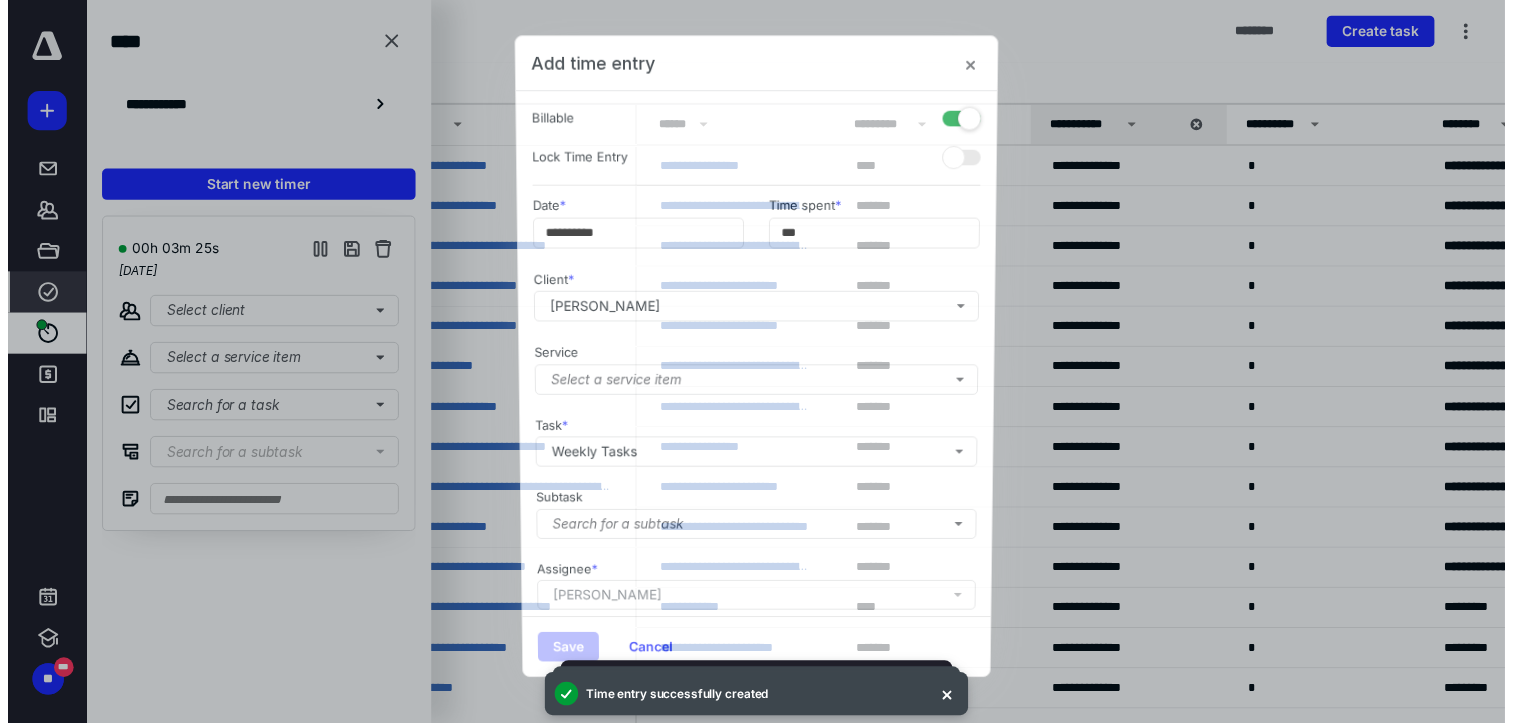 scroll, scrollTop: 0, scrollLeft: 0, axis: both 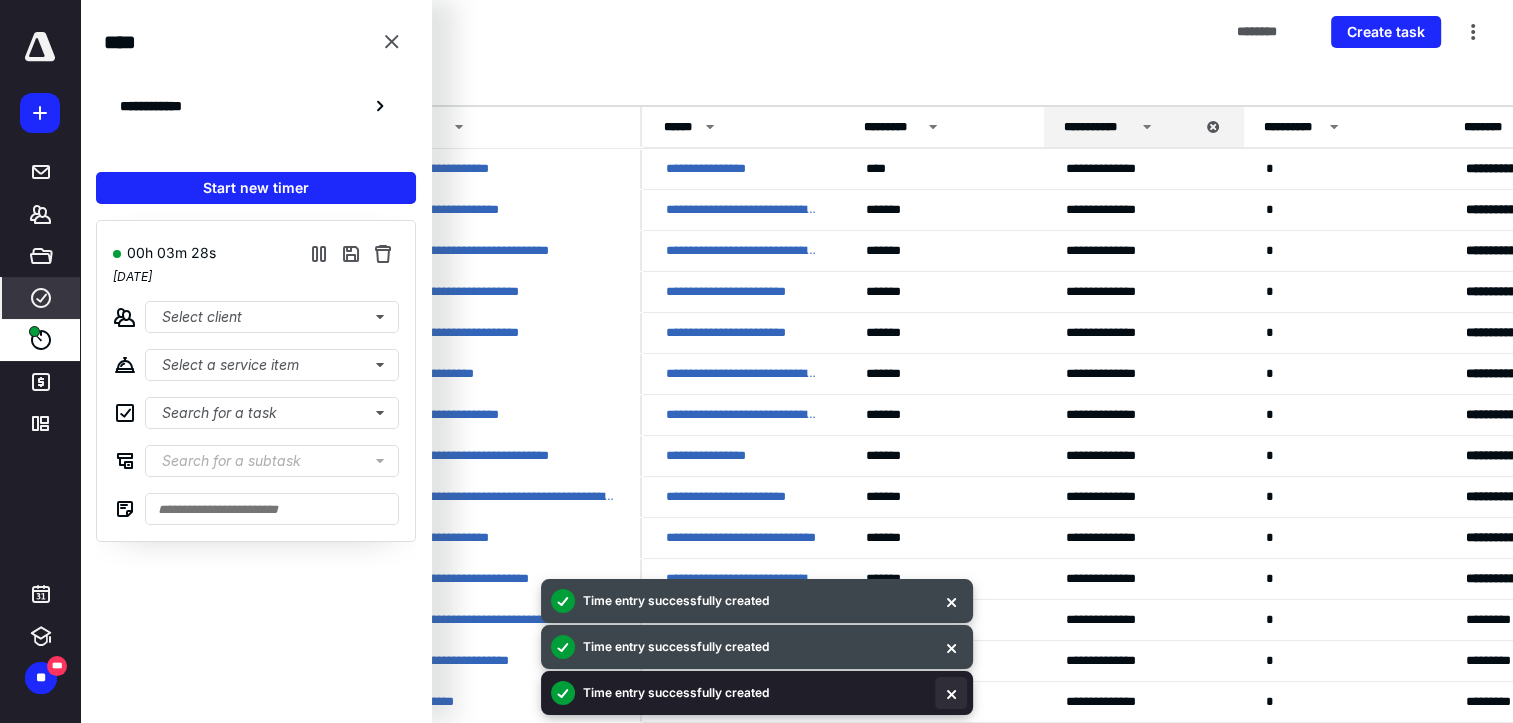 click at bounding box center (951, 693) 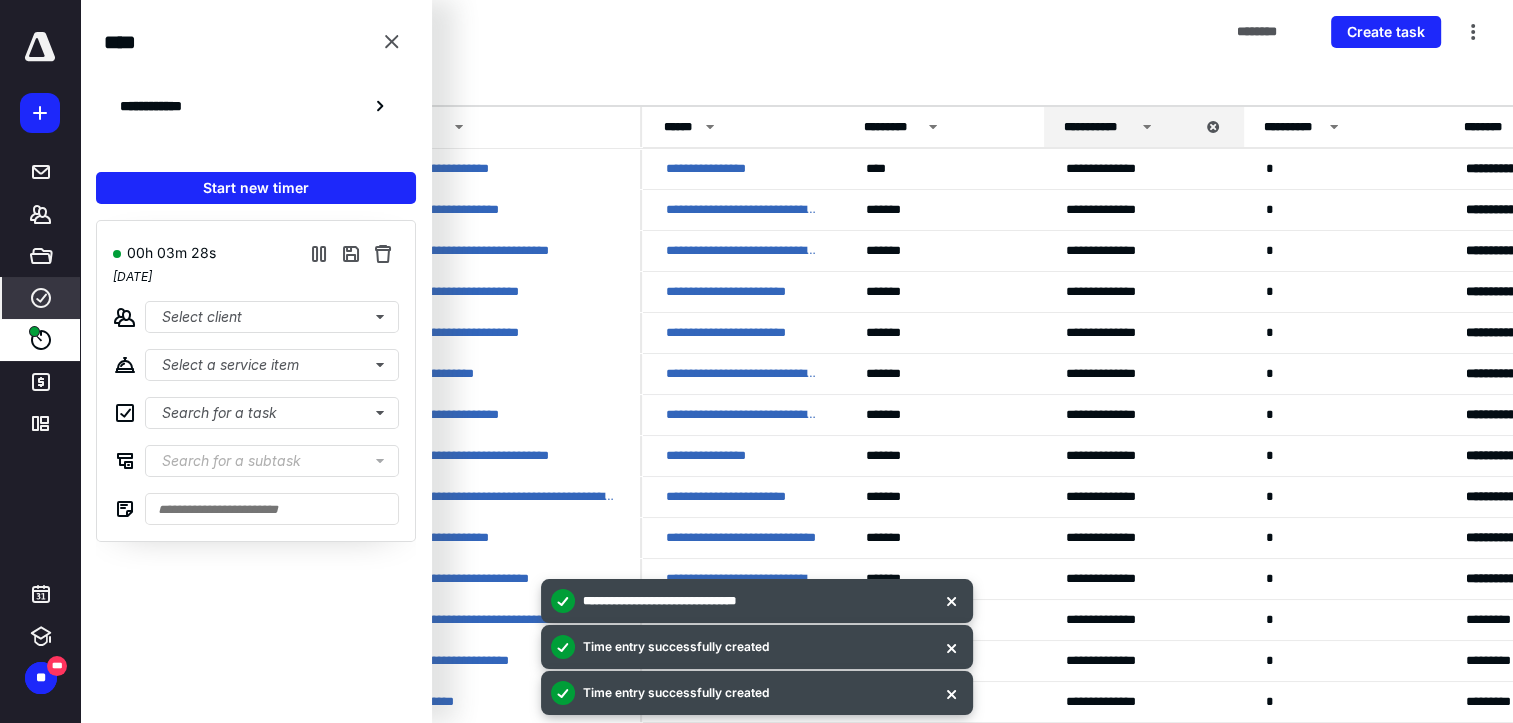 click at bounding box center [951, 693] 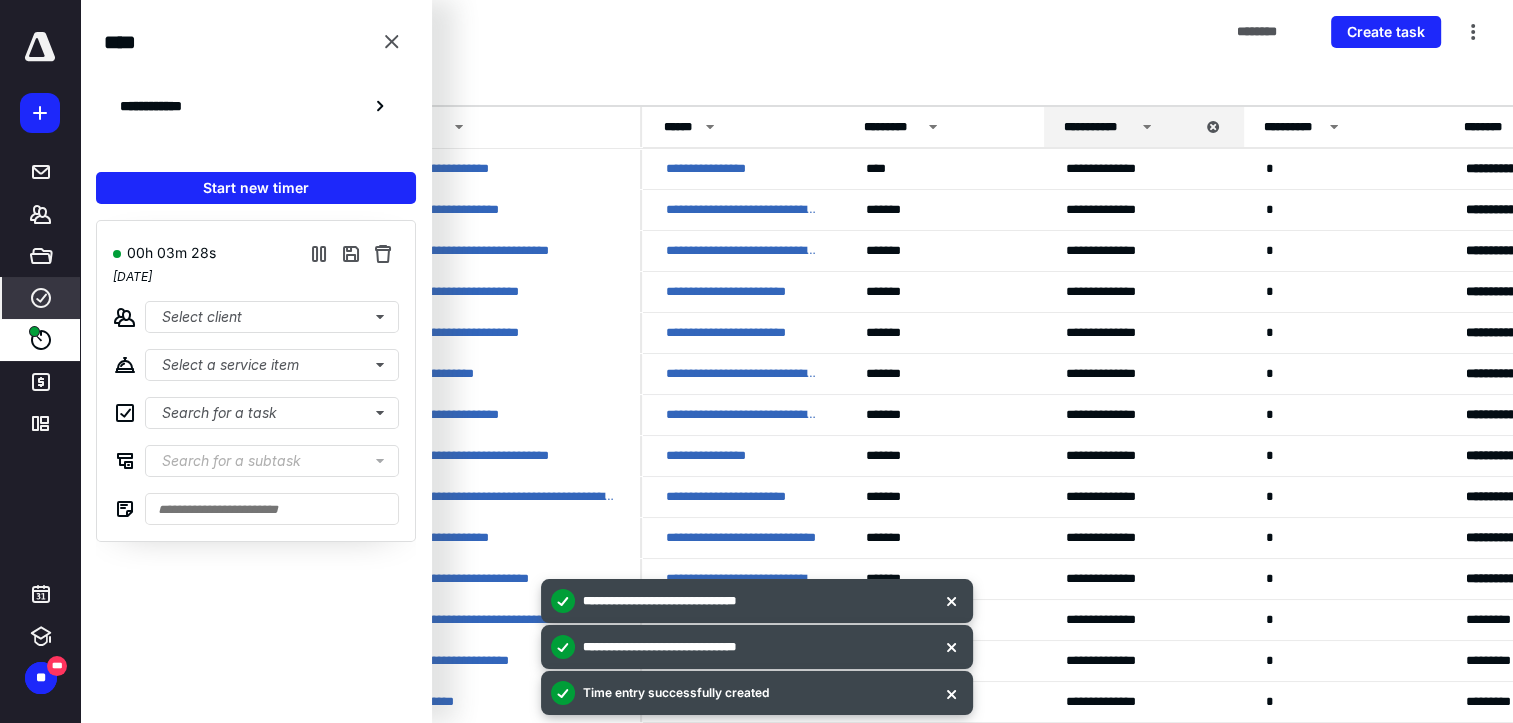 click at bounding box center (951, 693) 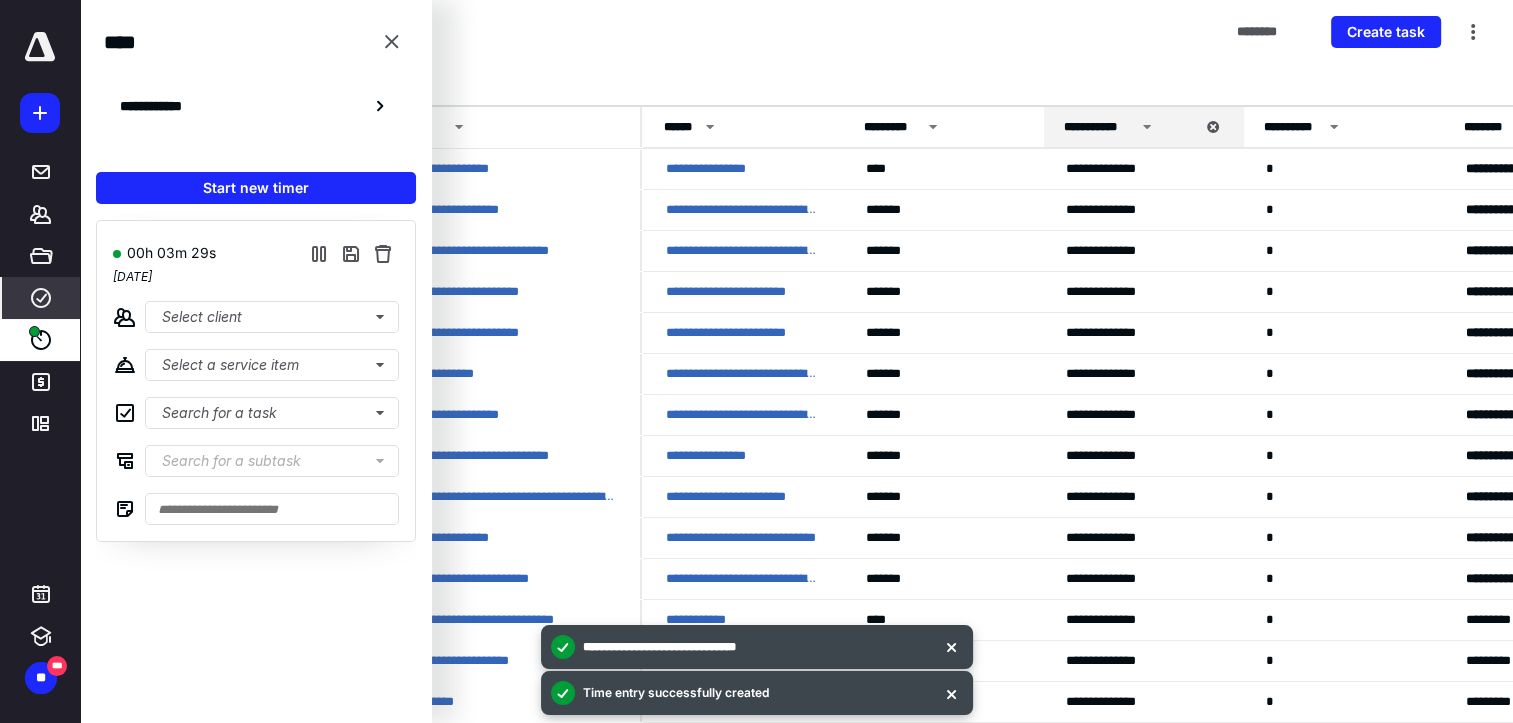 click at bounding box center (951, 693) 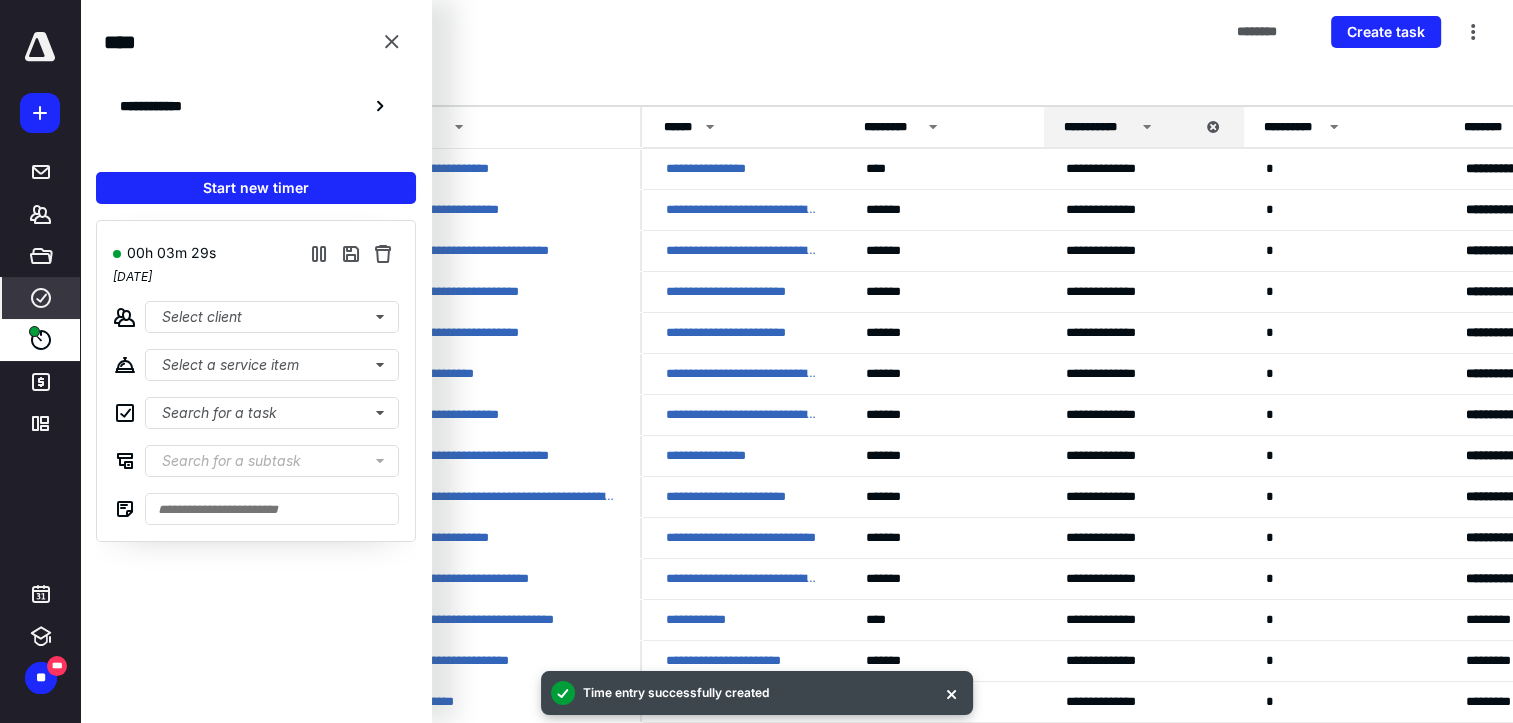 click at bounding box center [951, 693] 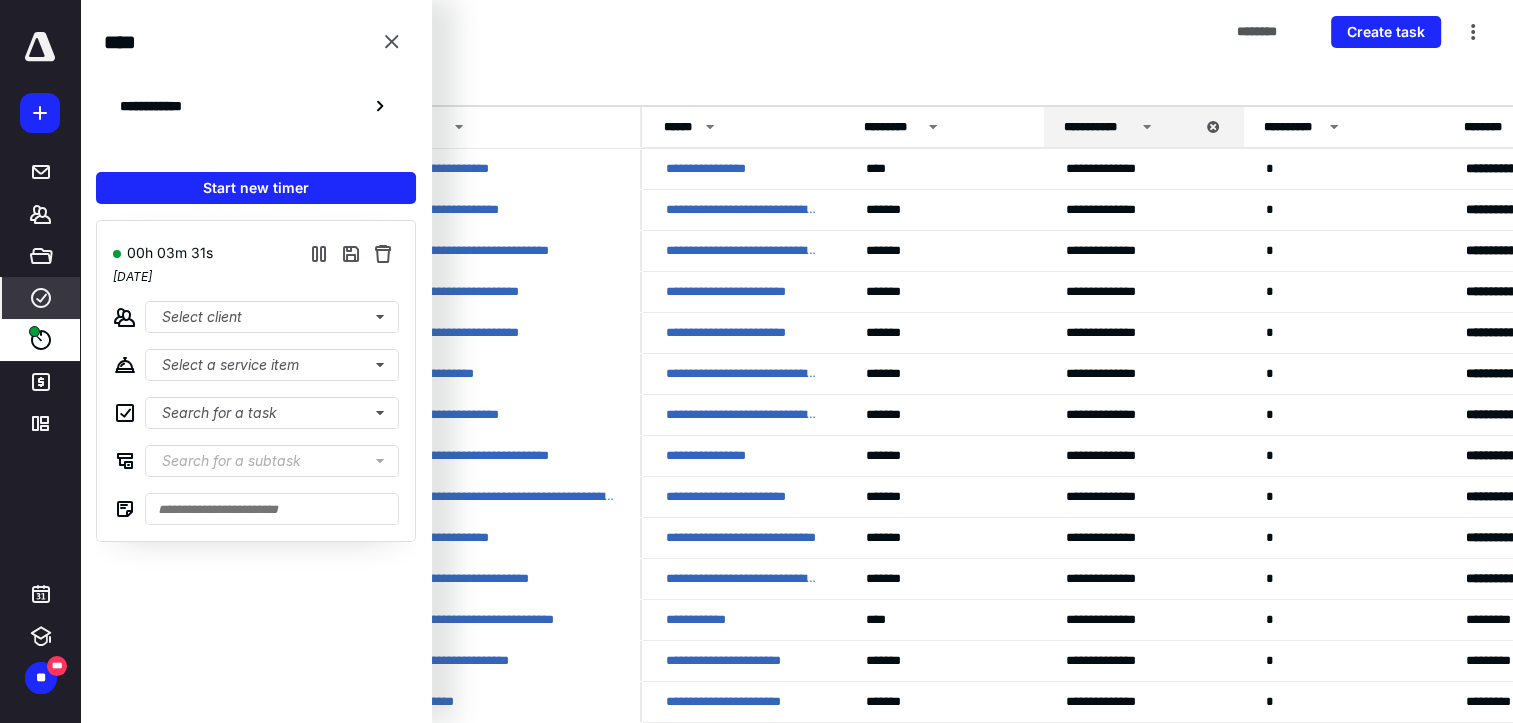 click on "Active Work All Work My Work" at bounding box center [796, 85] 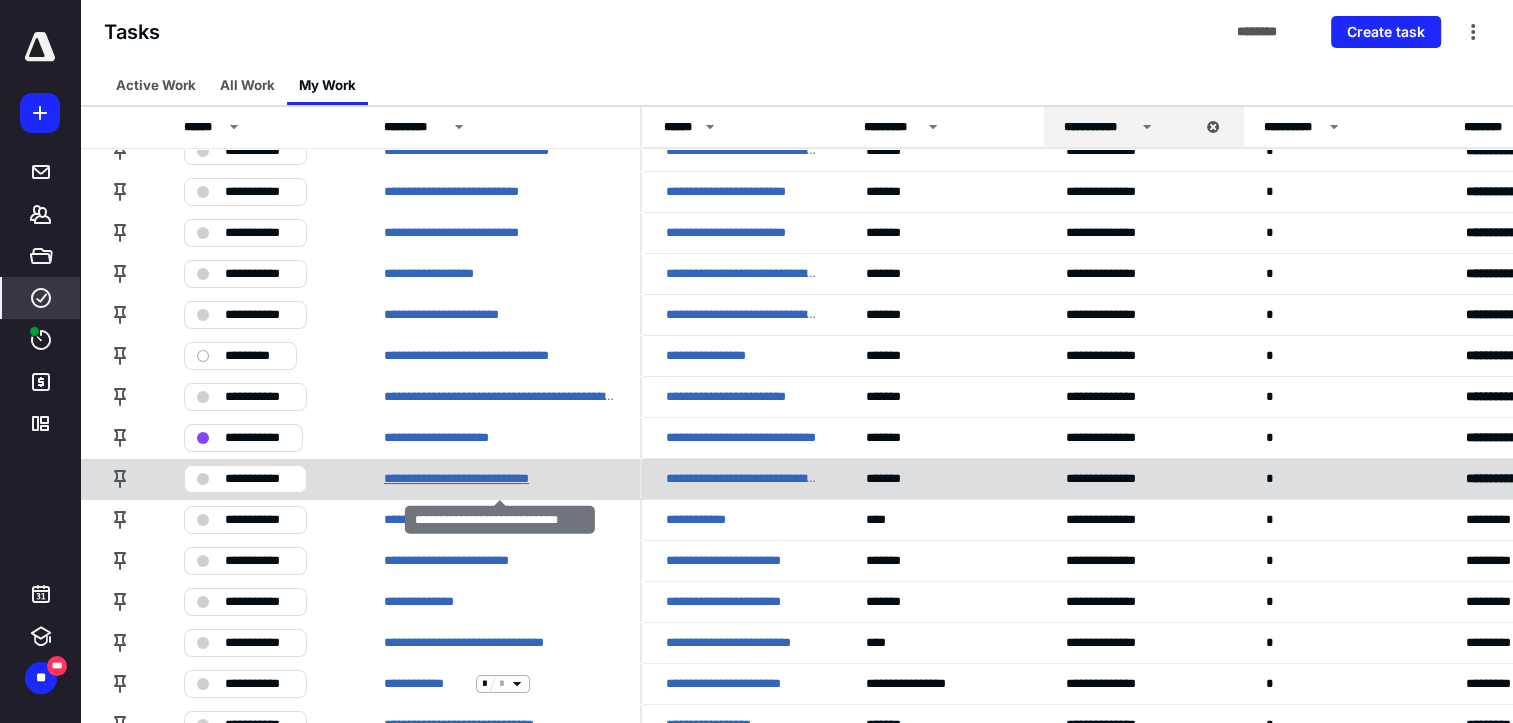 scroll, scrollTop: 200, scrollLeft: 0, axis: vertical 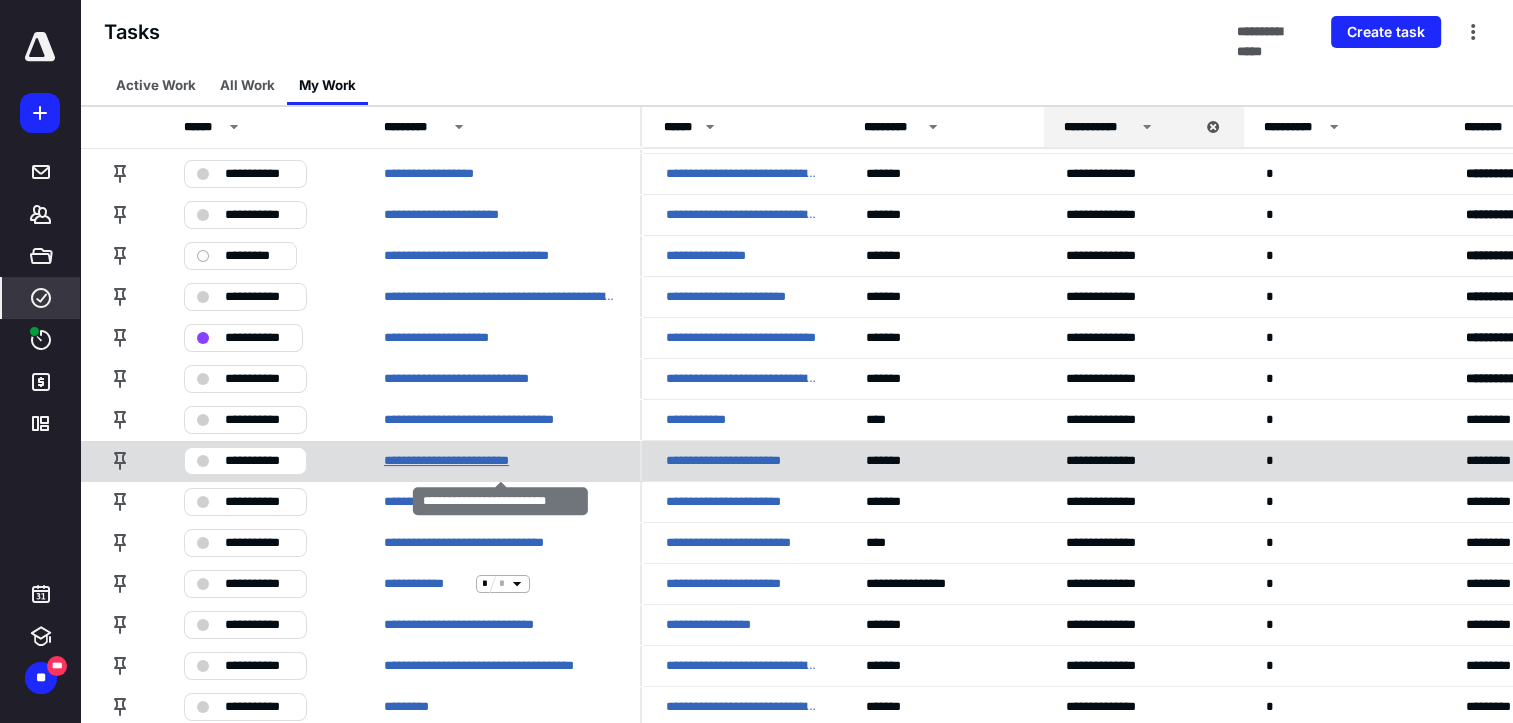 click on "**********" at bounding box center (467, 461) 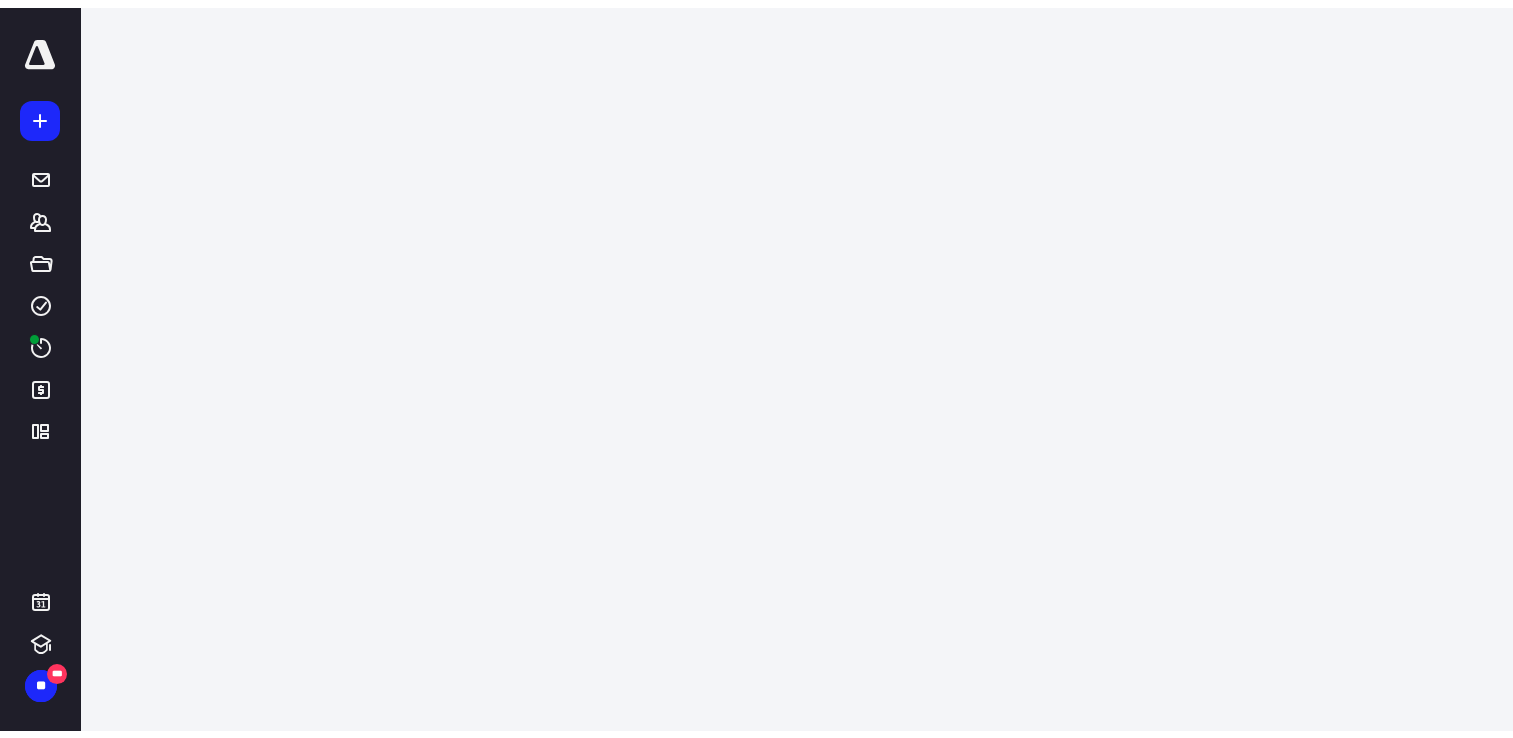 scroll, scrollTop: 0, scrollLeft: 0, axis: both 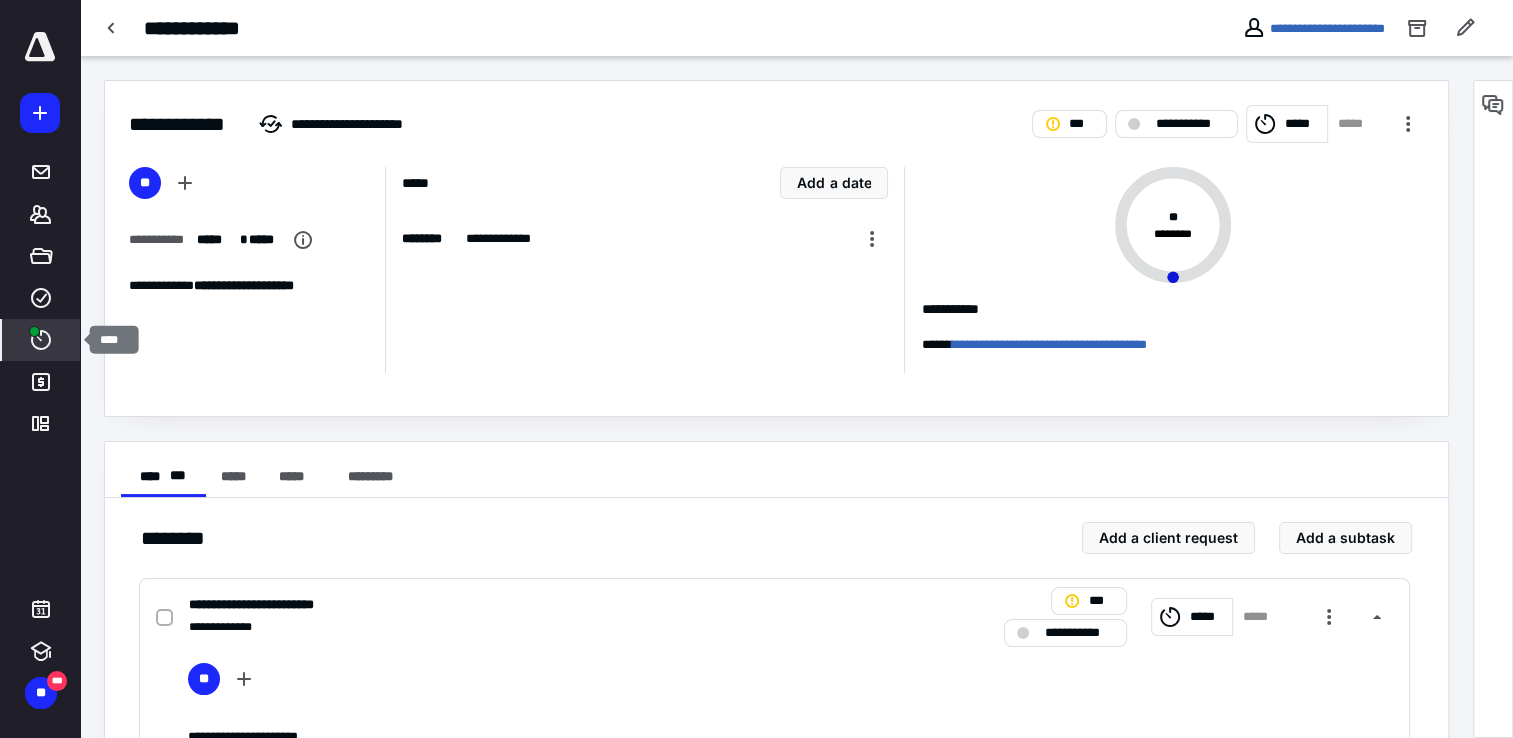 click 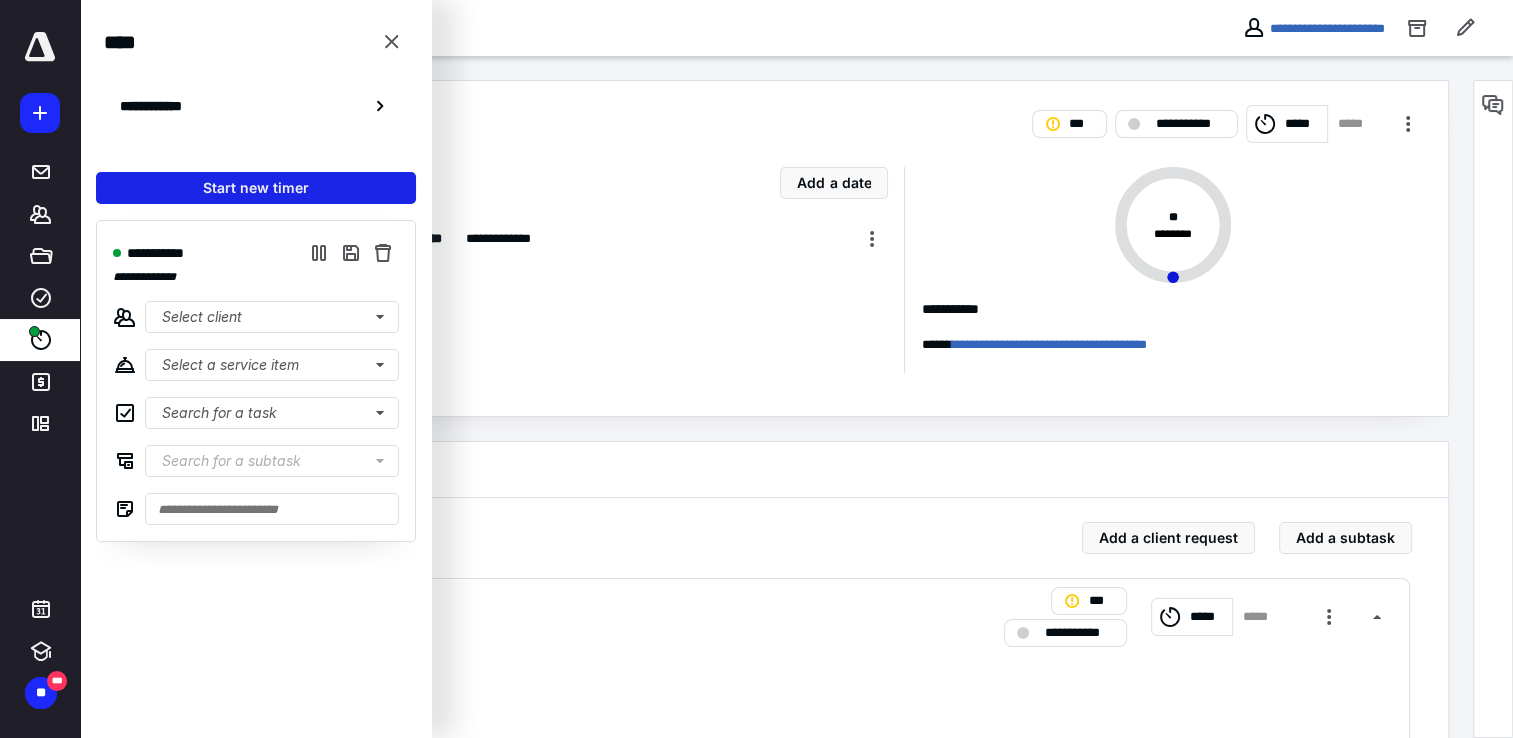 click on "Start new timer" at bounding box center [256, 188] 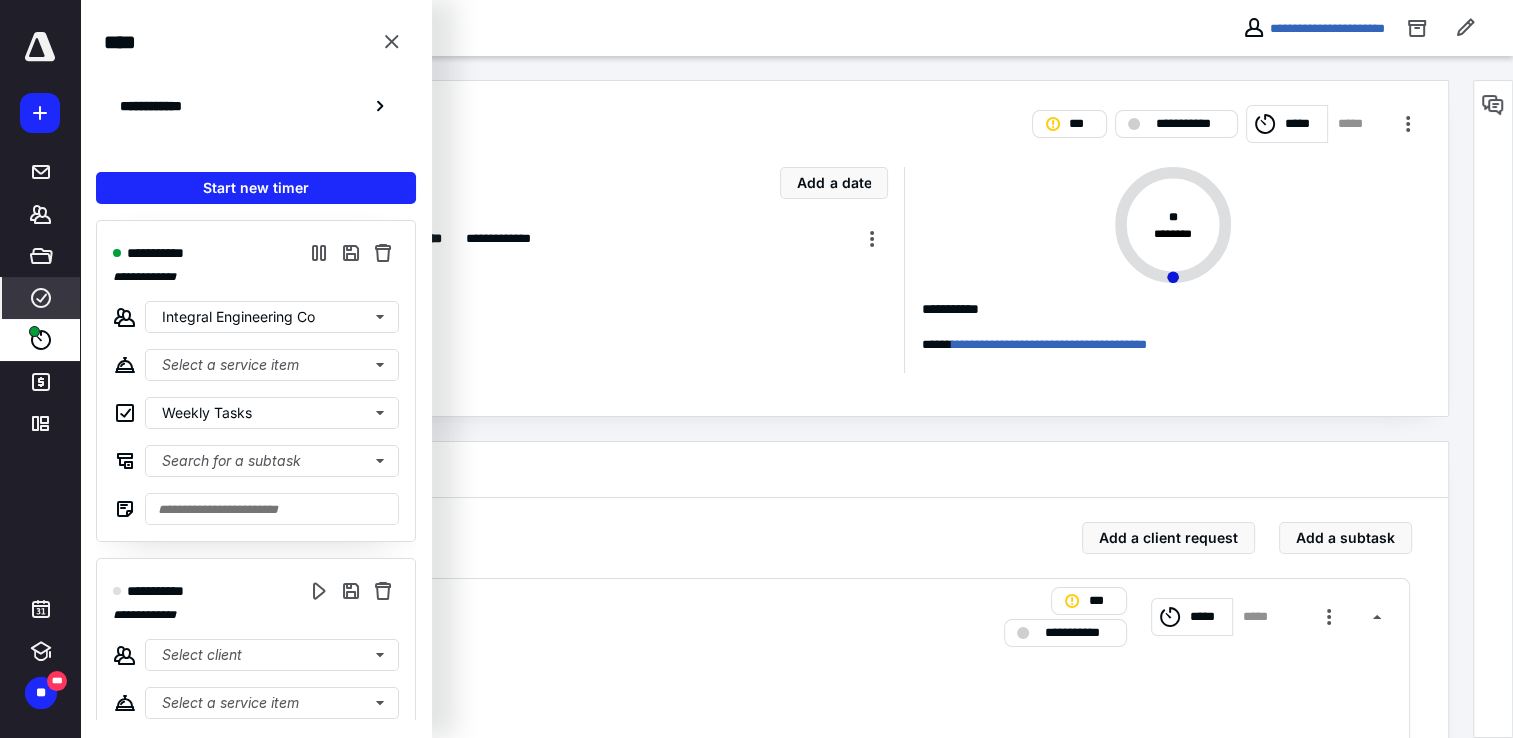 click 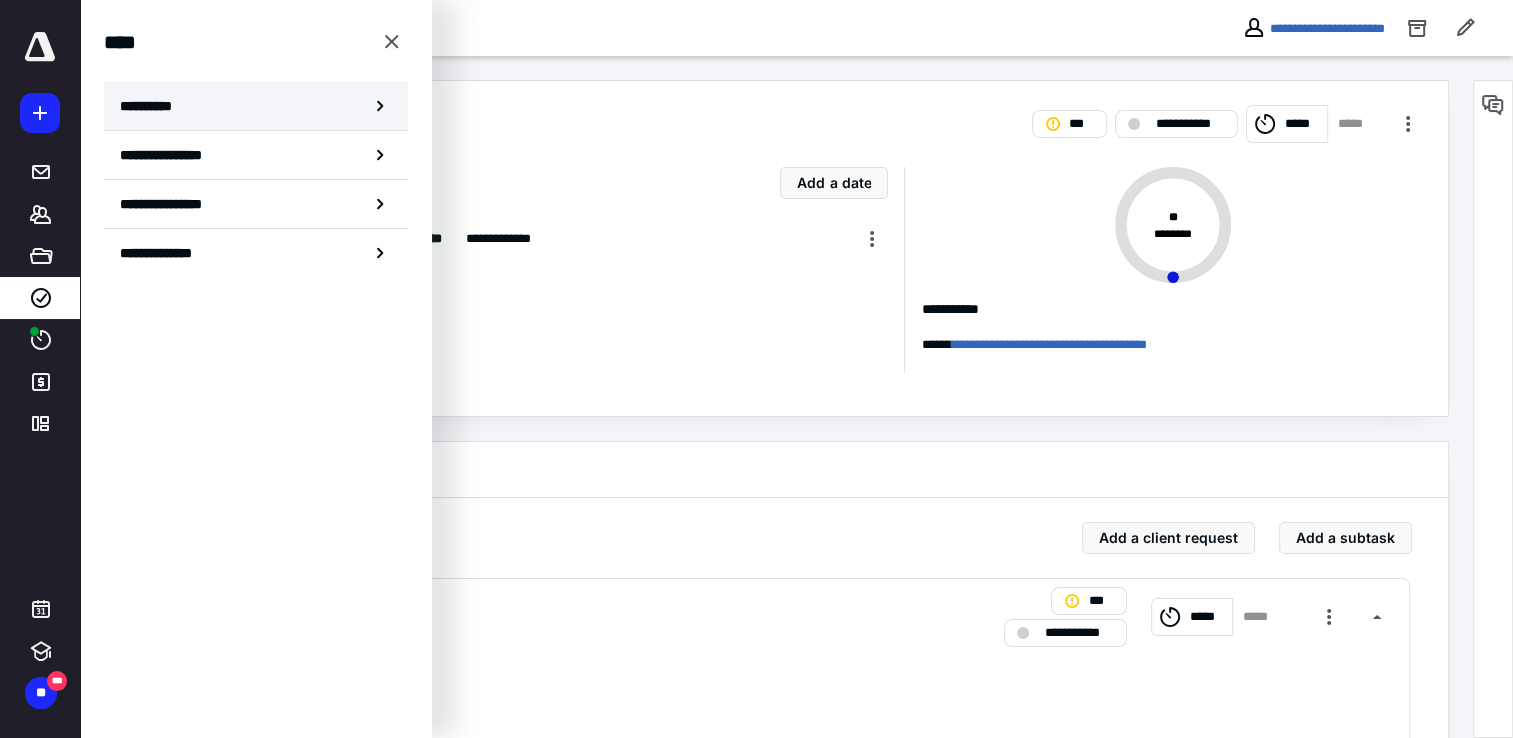 click on "**********" at bounding box center (256, 106) 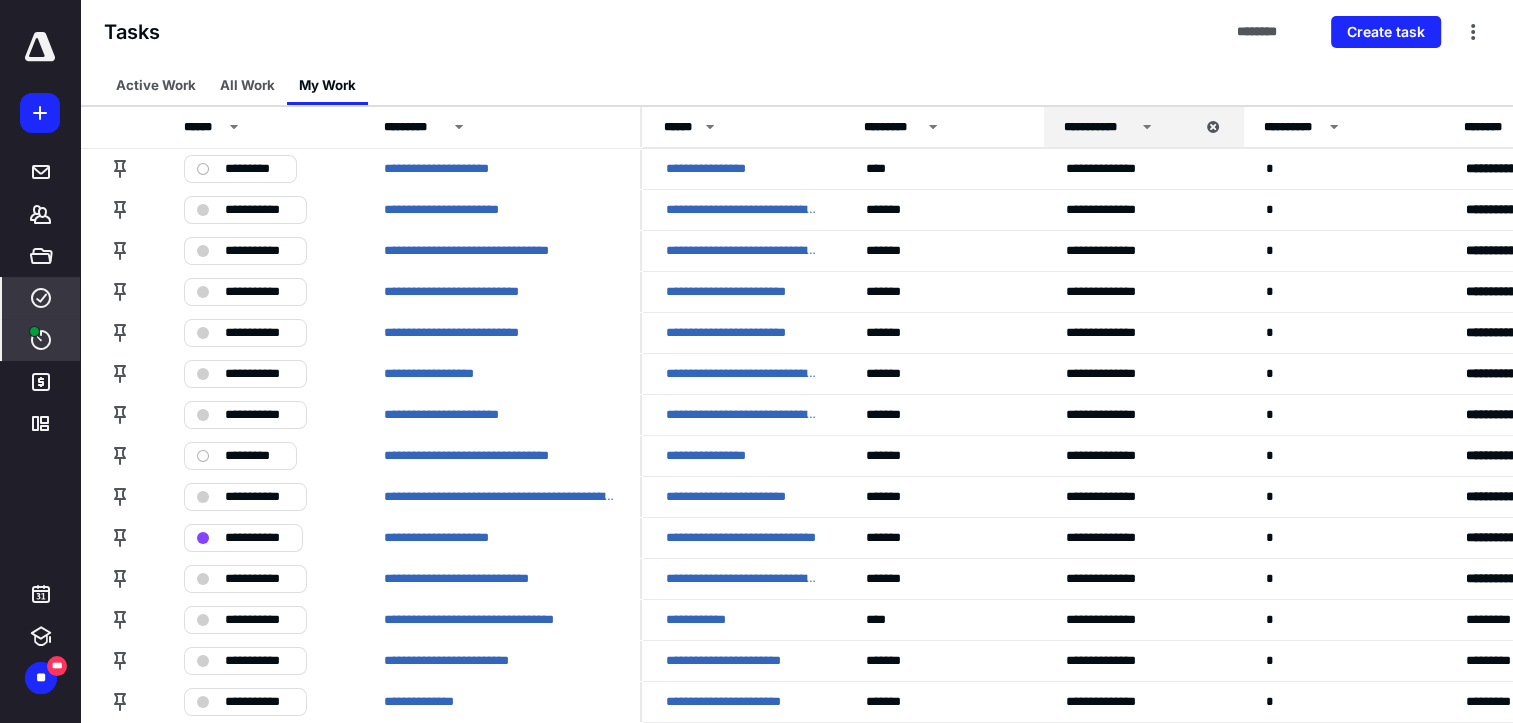 click on "****" at bounding box center (41, 340) 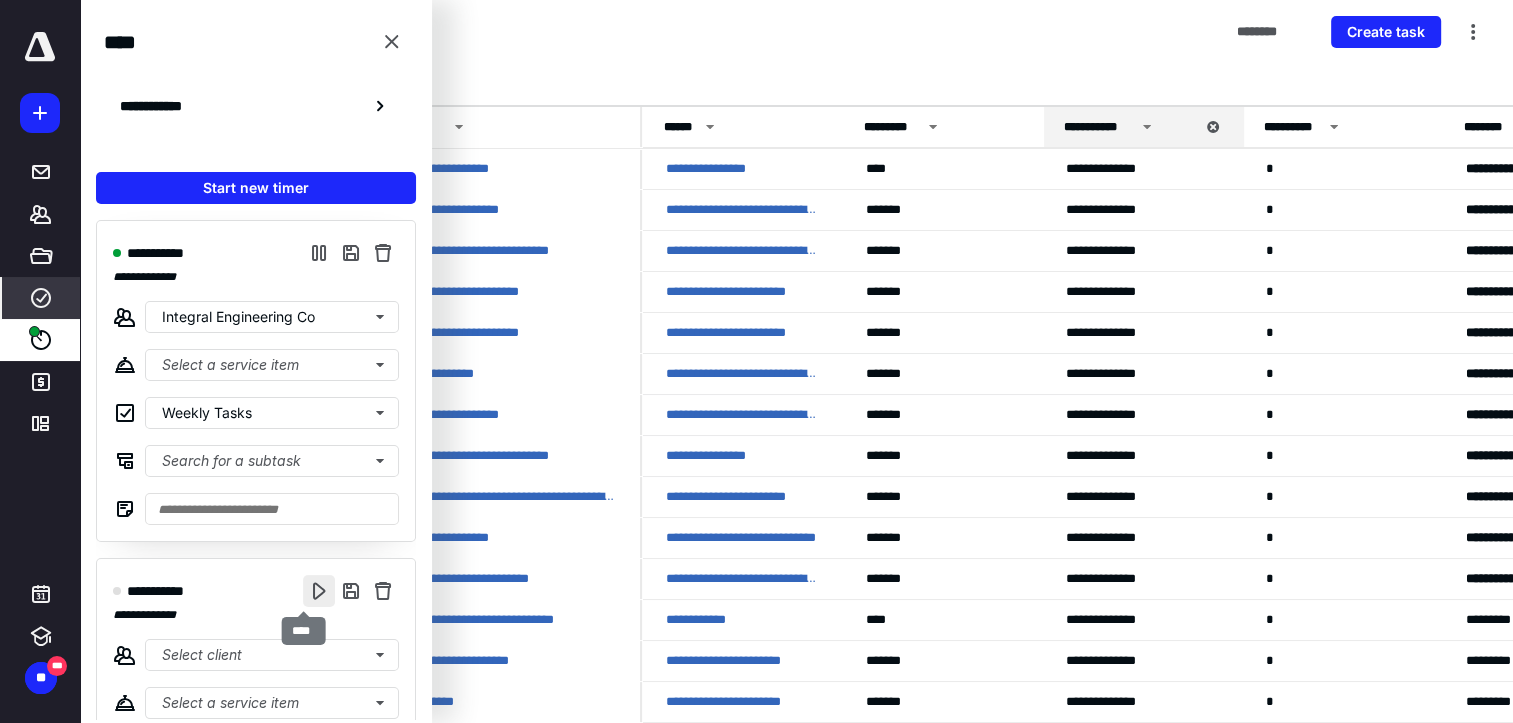 click at bounding box center (319, 591) 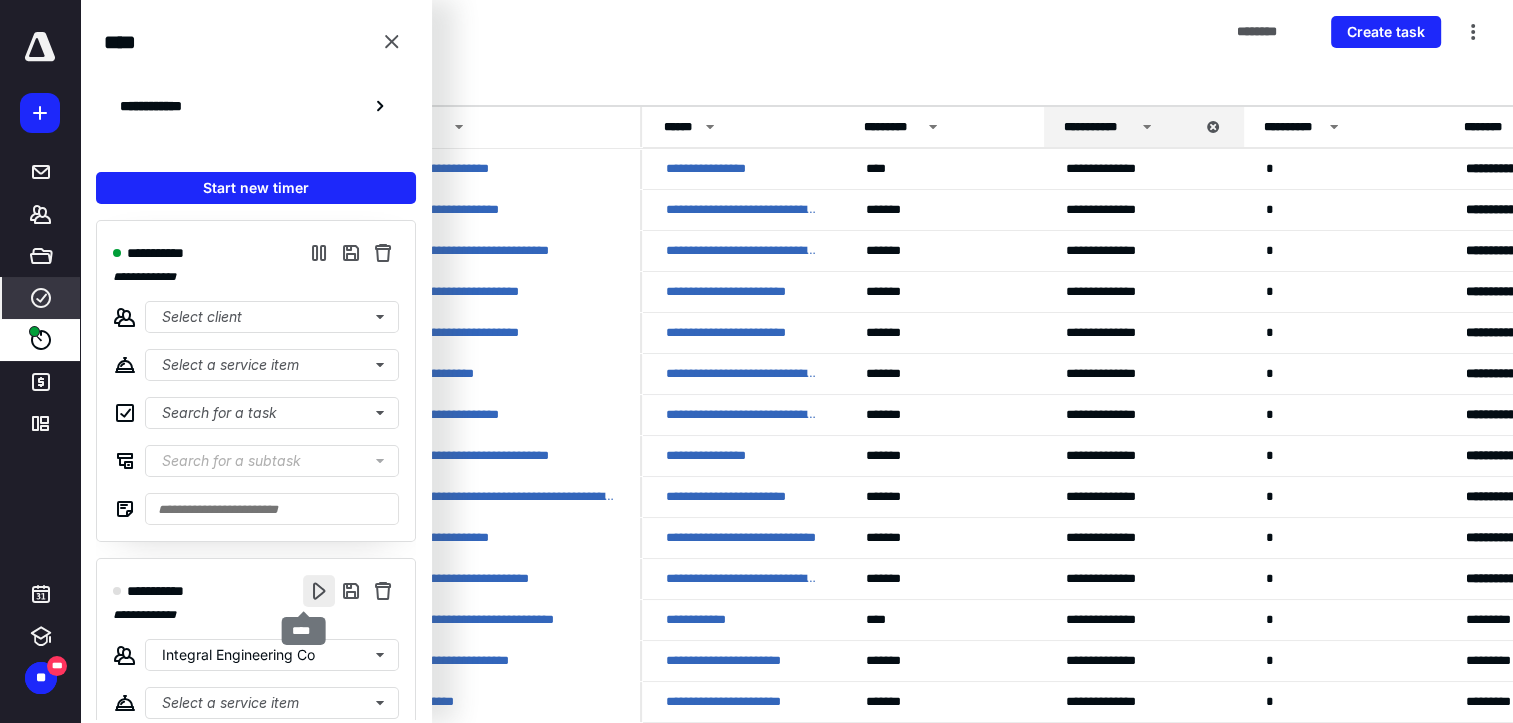 click at bounding box center (319, 591) 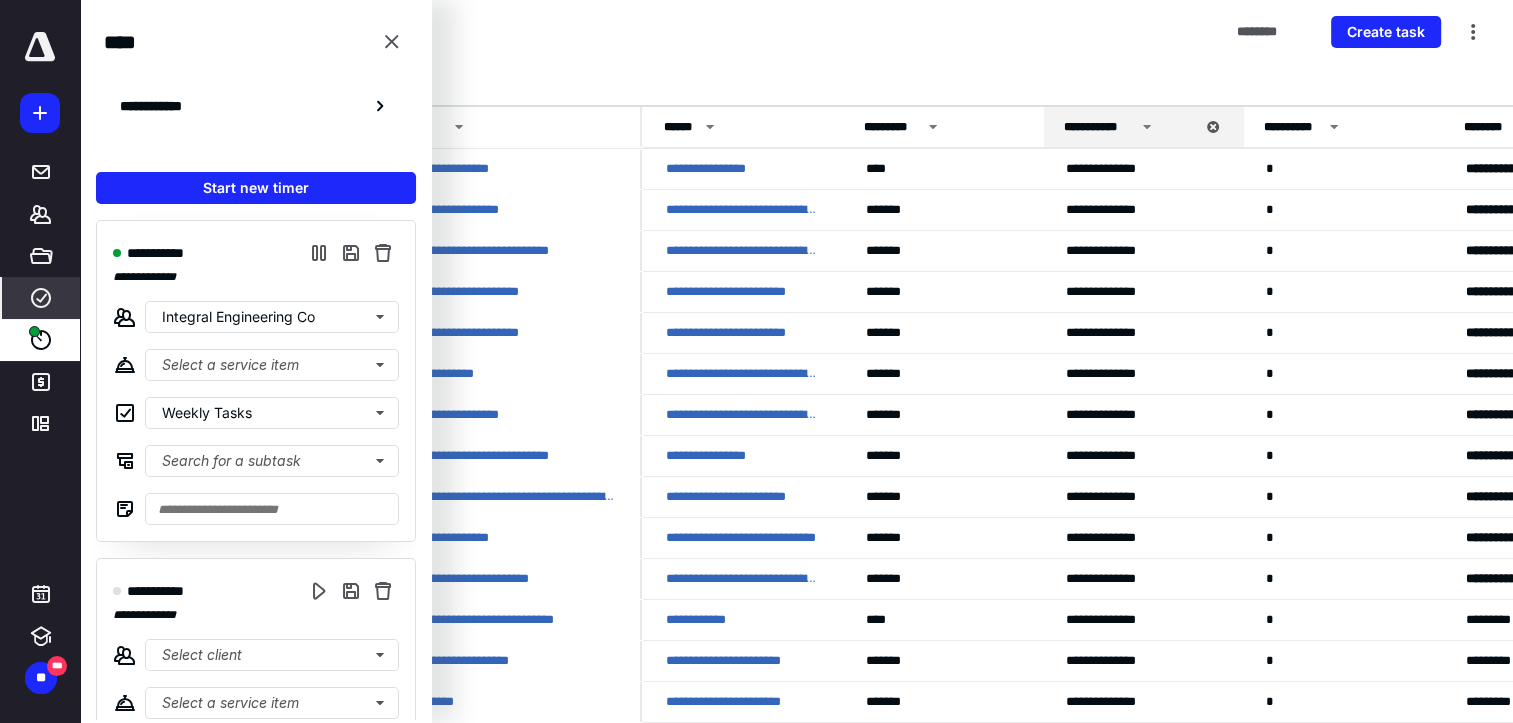 click on "Tasks ******** Create task" at bounding box center (796, 32) 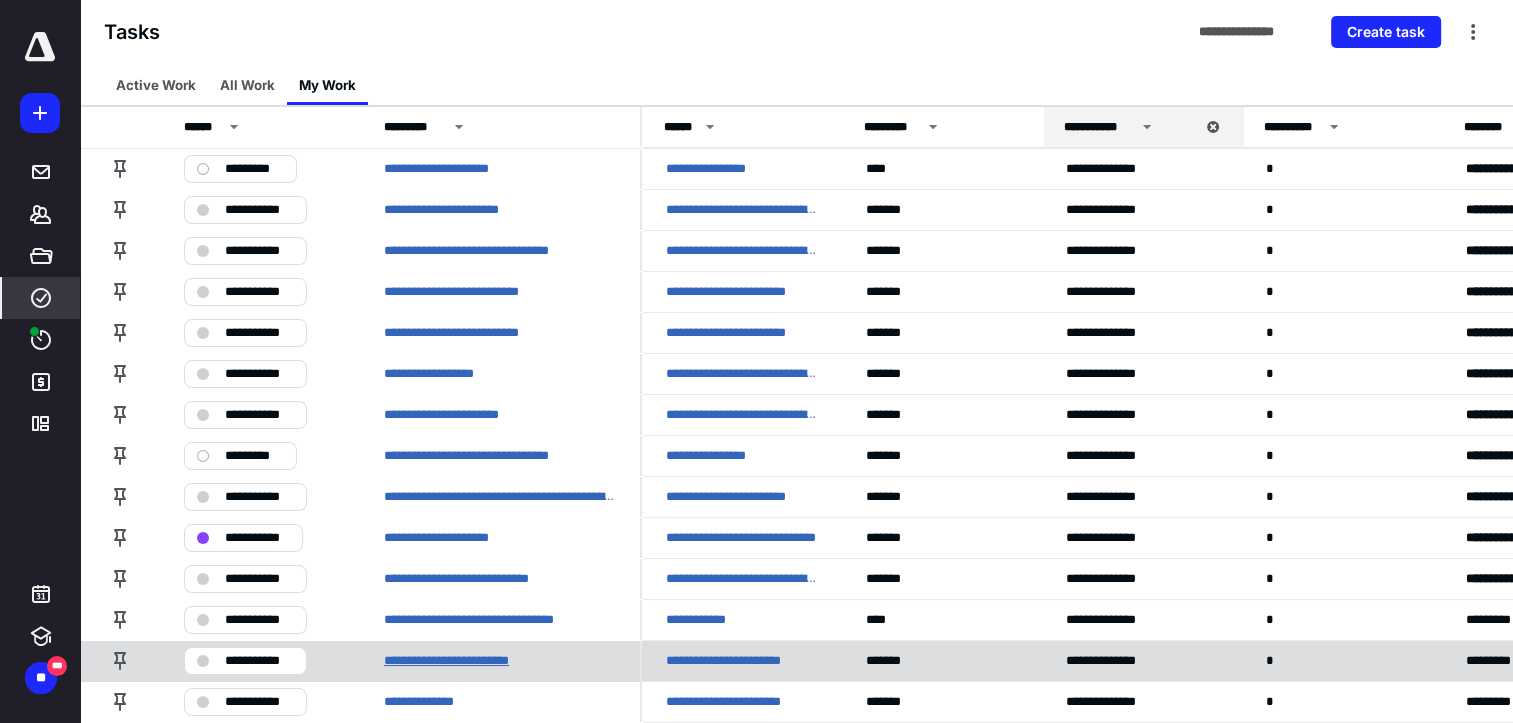 click on "**********" at bounding box center [467, 661] 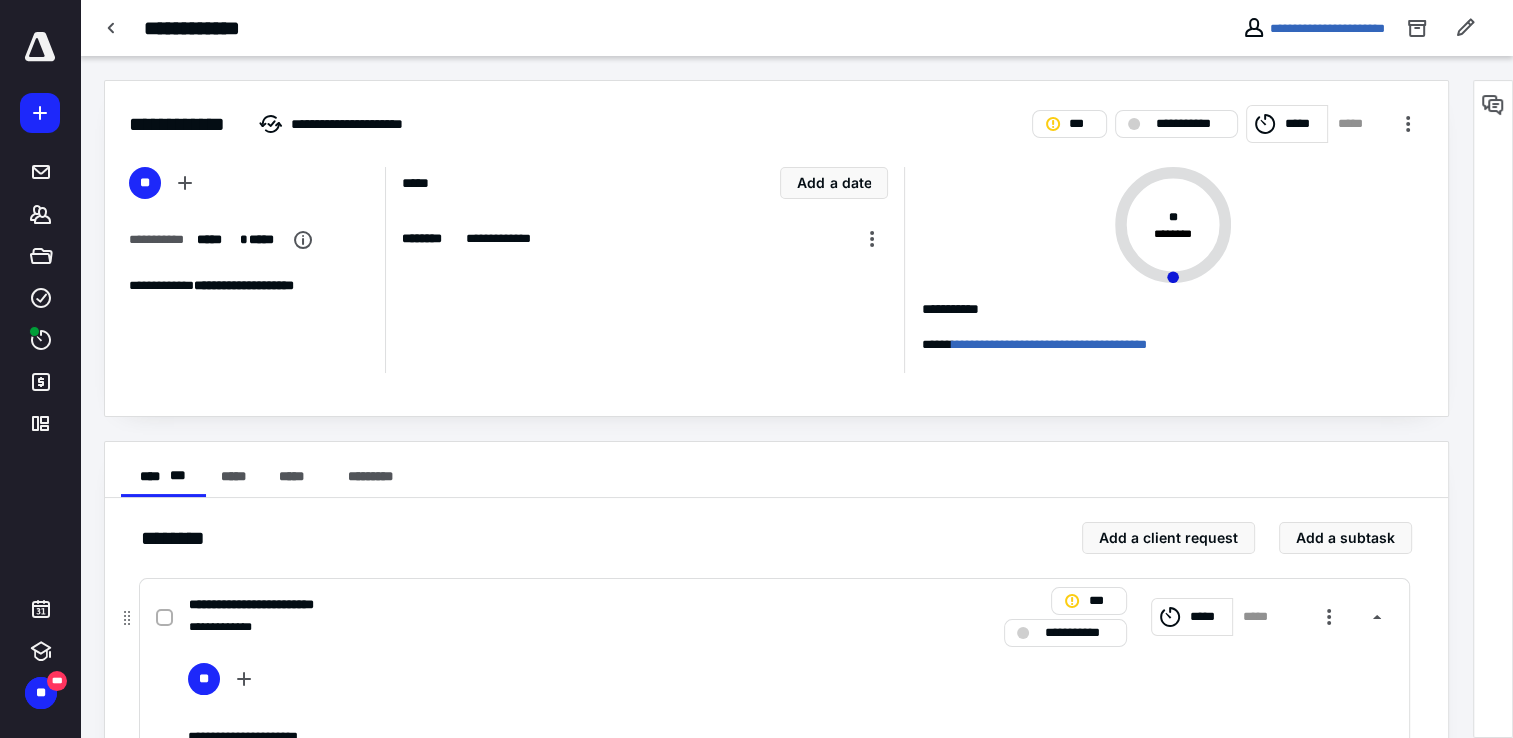 click 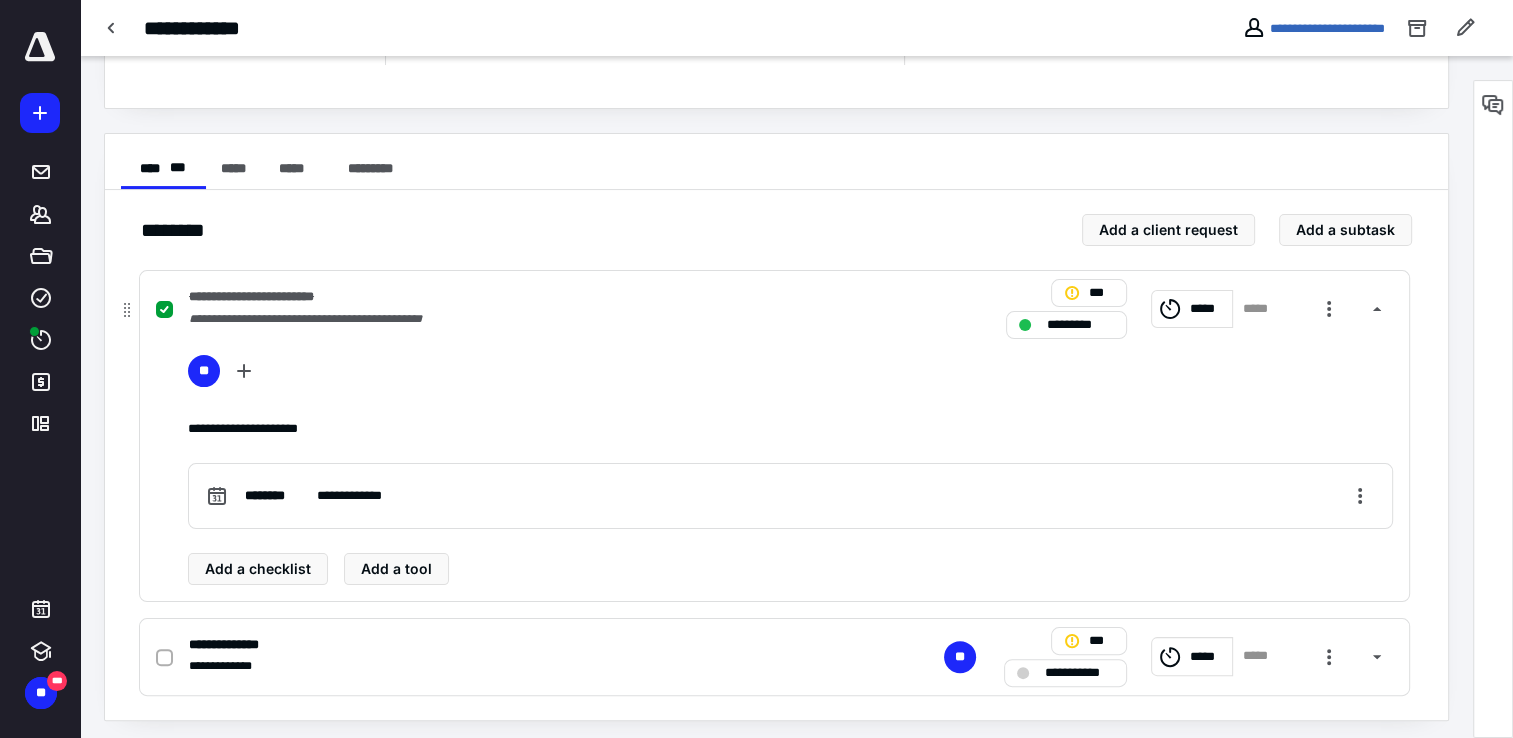 scroll, scrollTop: 312, scrollLeft: 0, axis: vertical 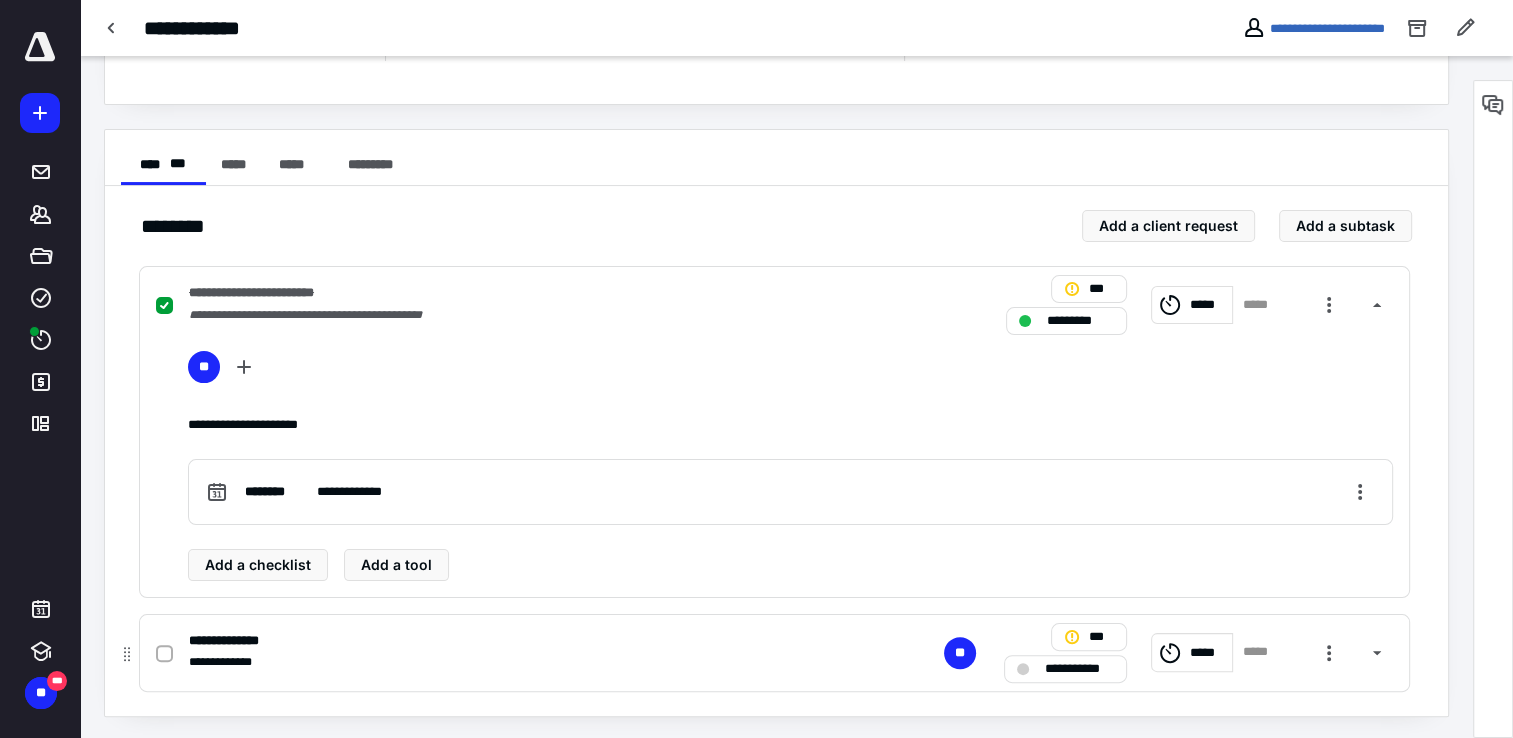 click 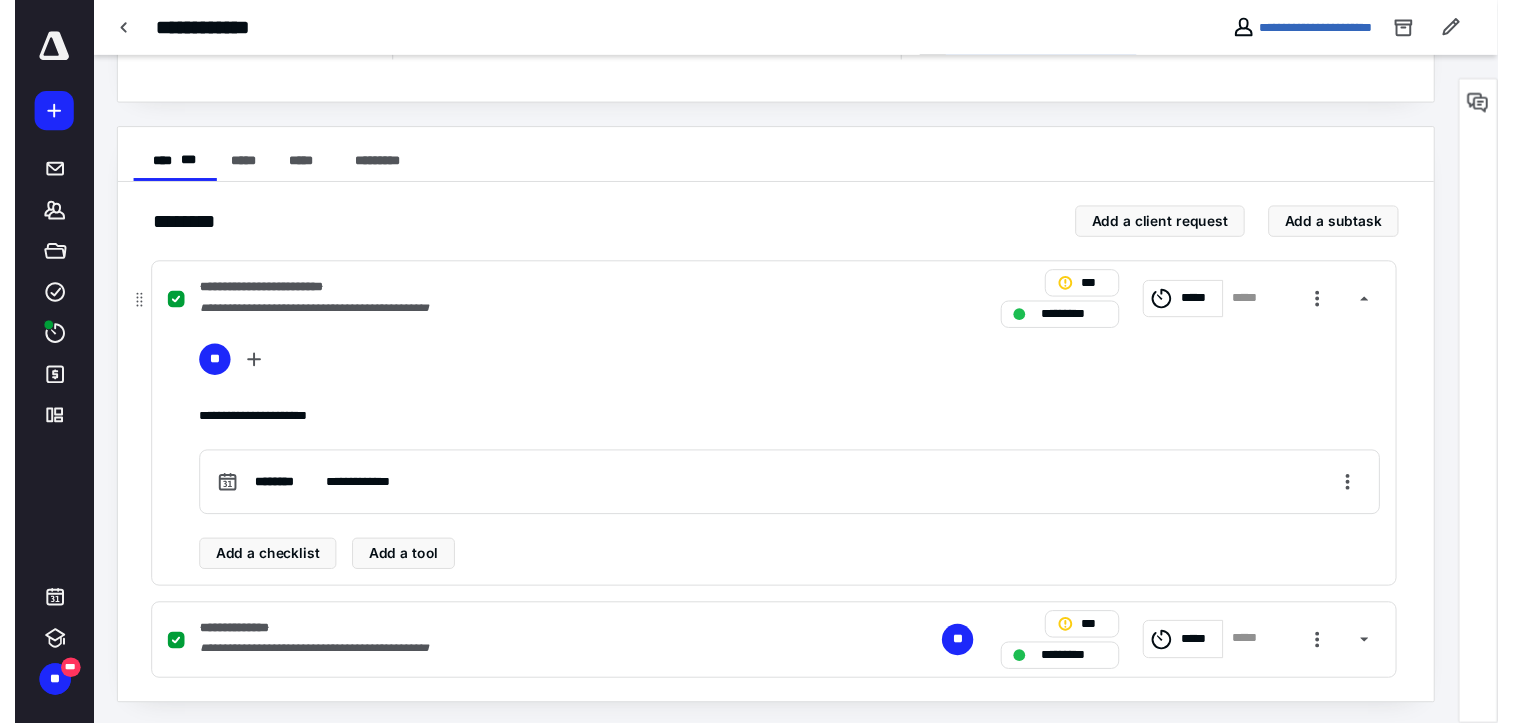 scroll, scrollTop: 0, scrollLeft: 0, axis: both 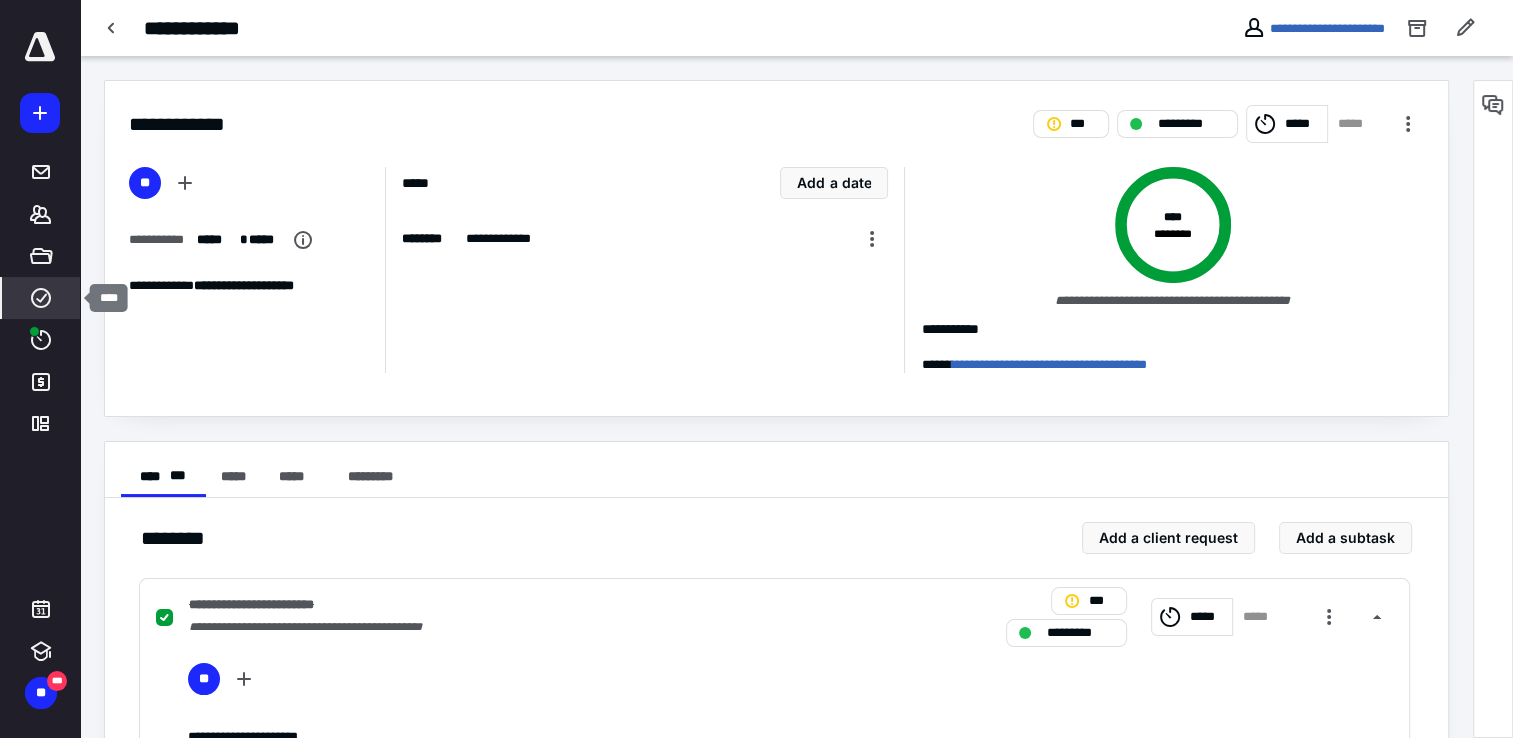 click 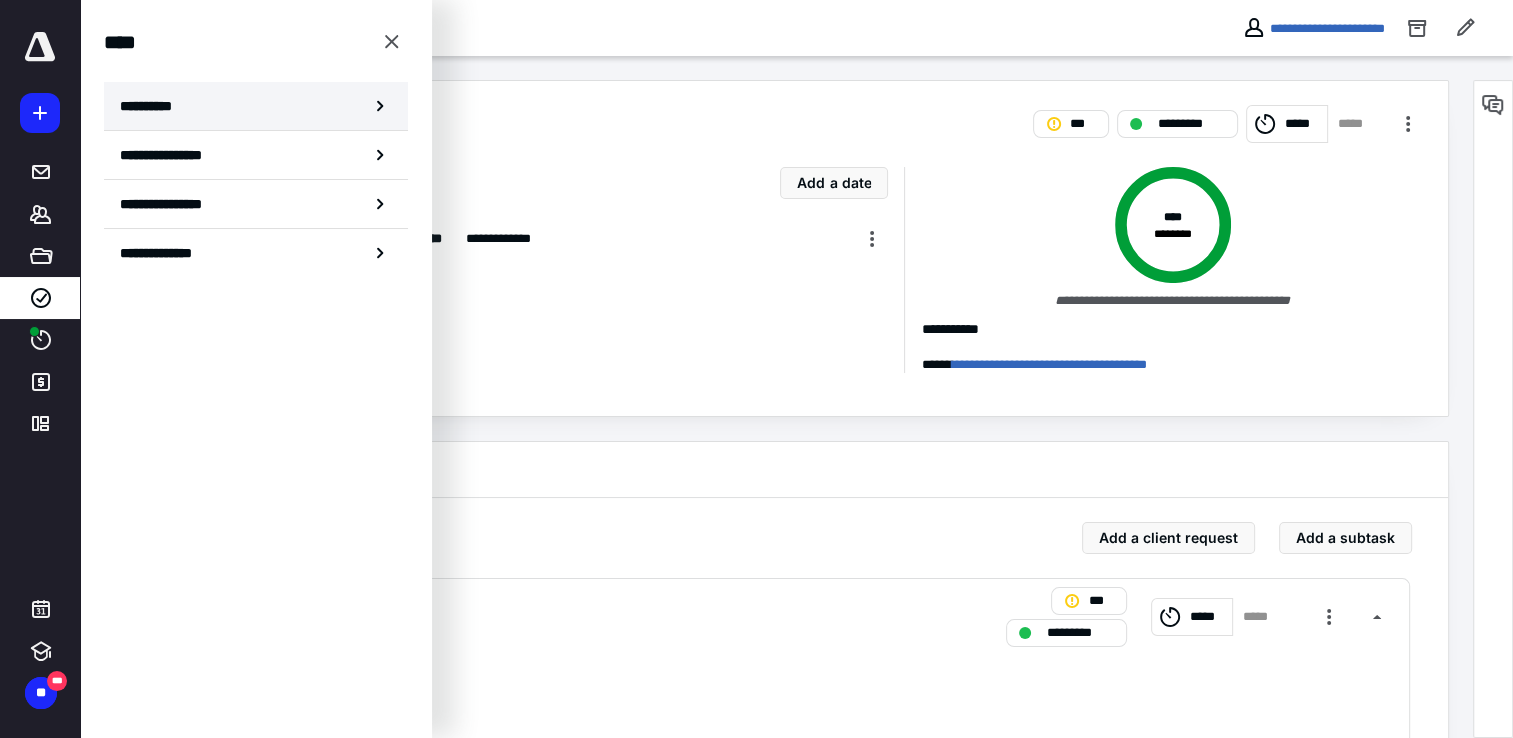 click on "**********" at bounding box center [256, 106] 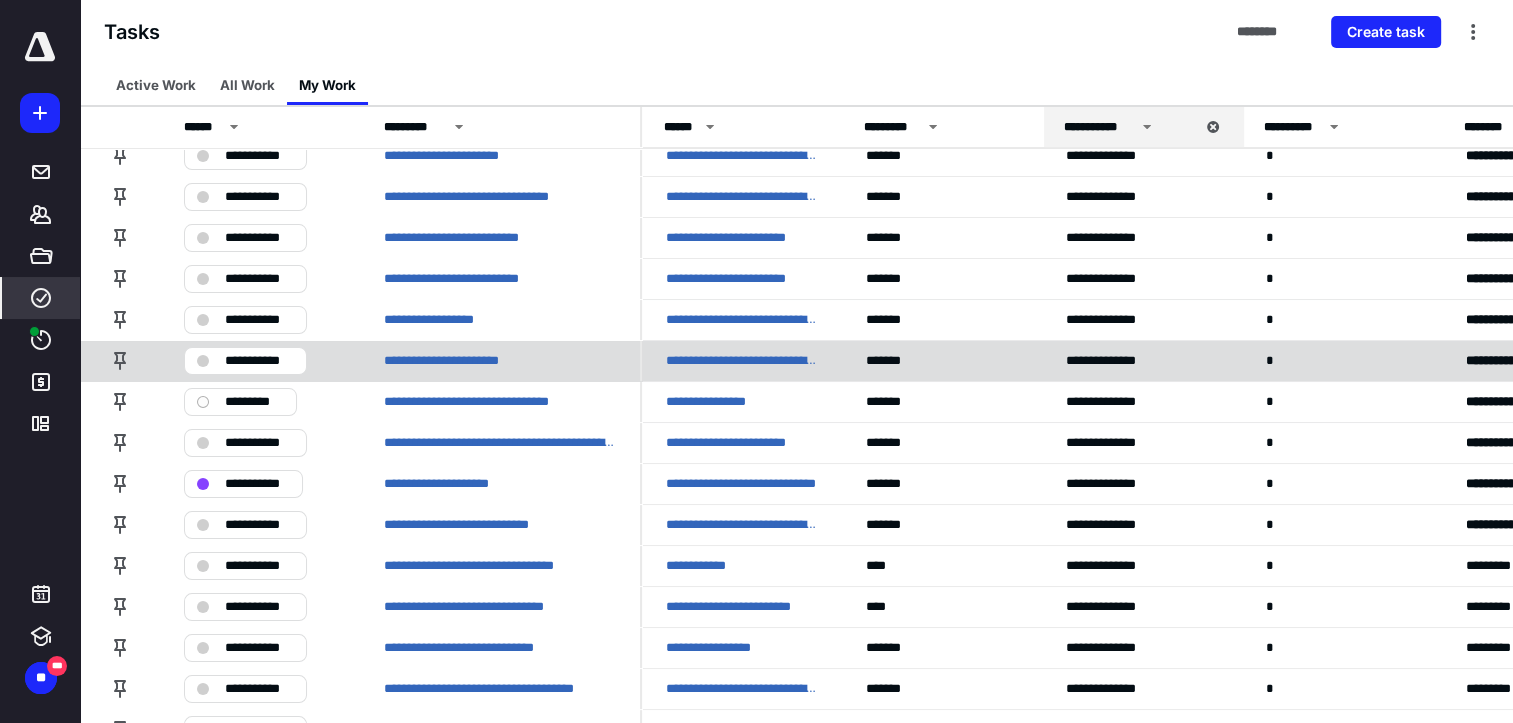 scroll, scrollTop: 100, scrollLeft: 0, axis: vertical 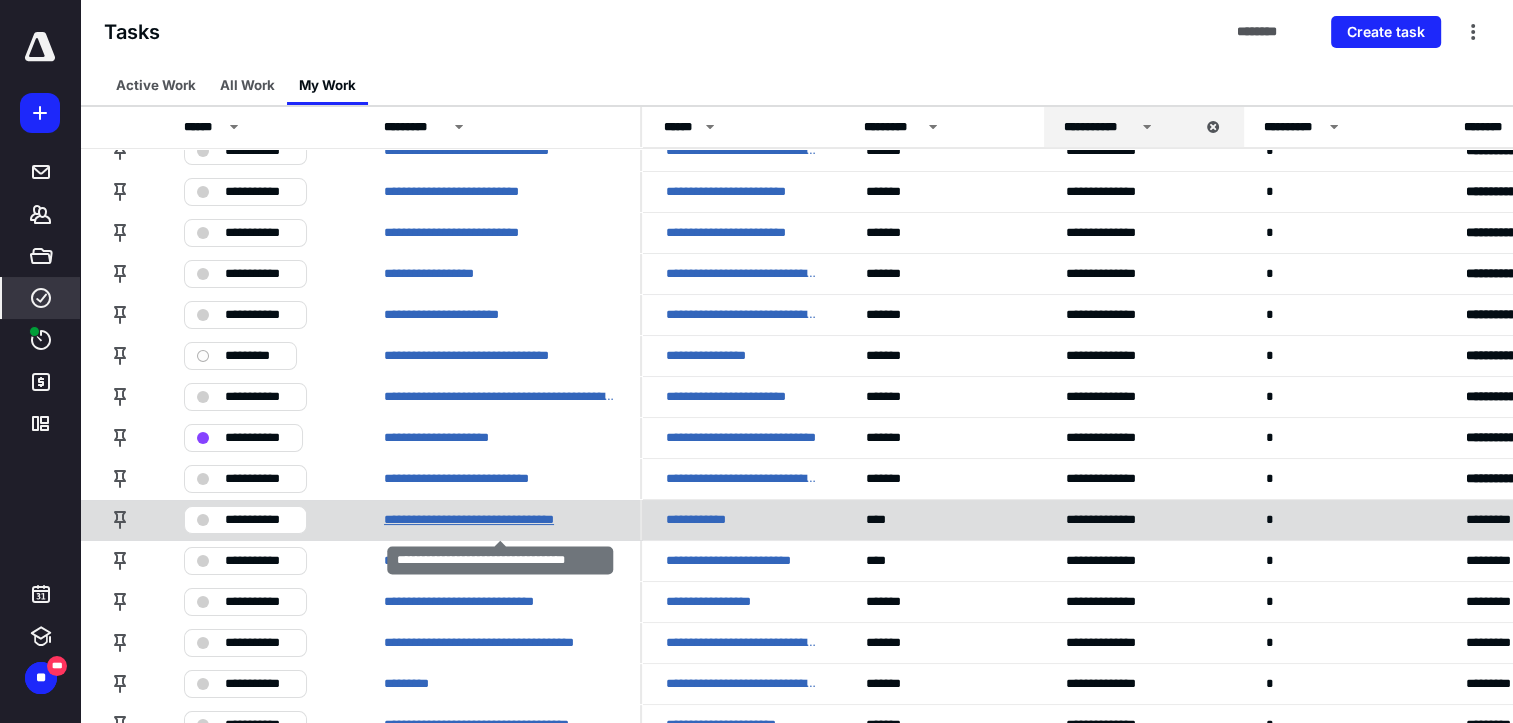 click on "**********" at bounding box center (494, 520) 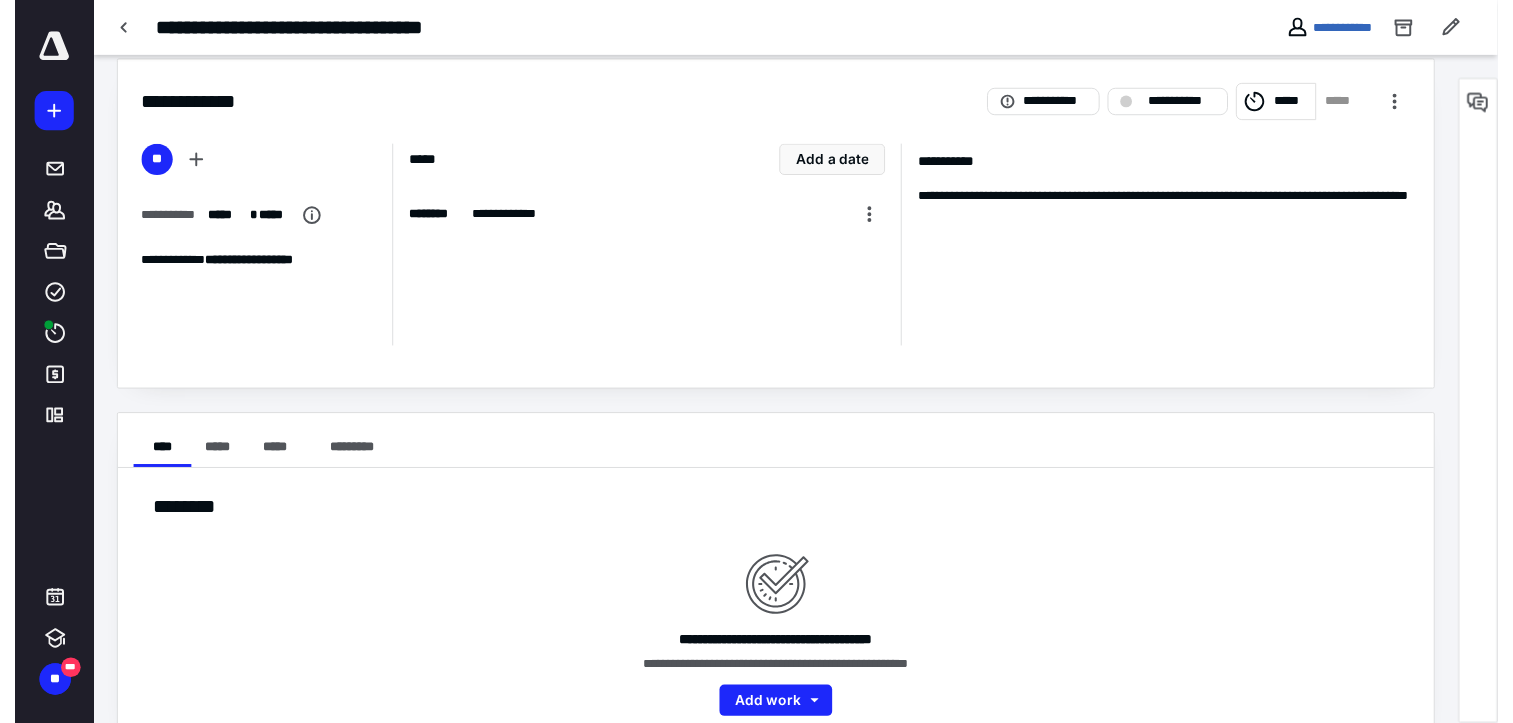 scroll, scrollTop: 0, scrollLeft: 0, axis: both 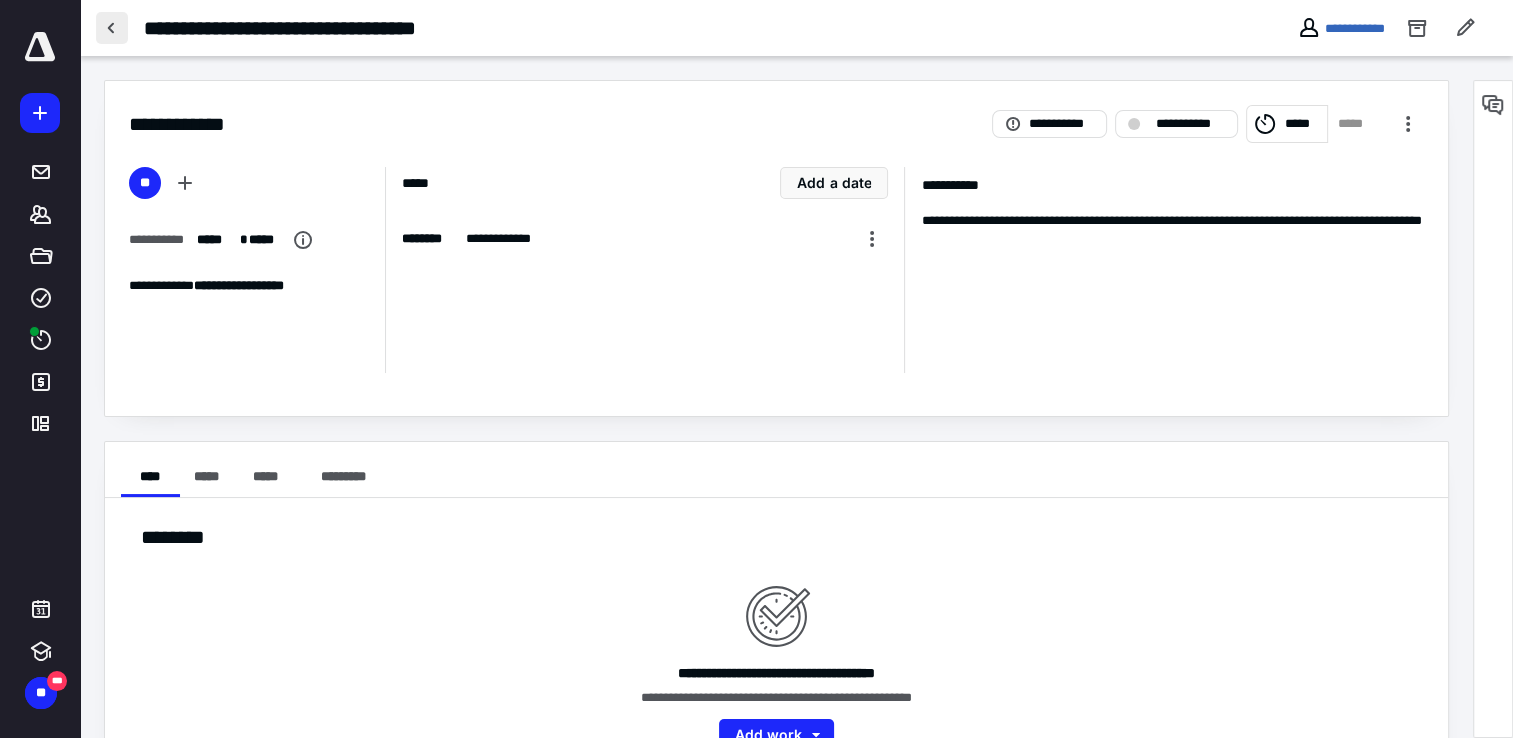 click at bounding box center [112, 28] 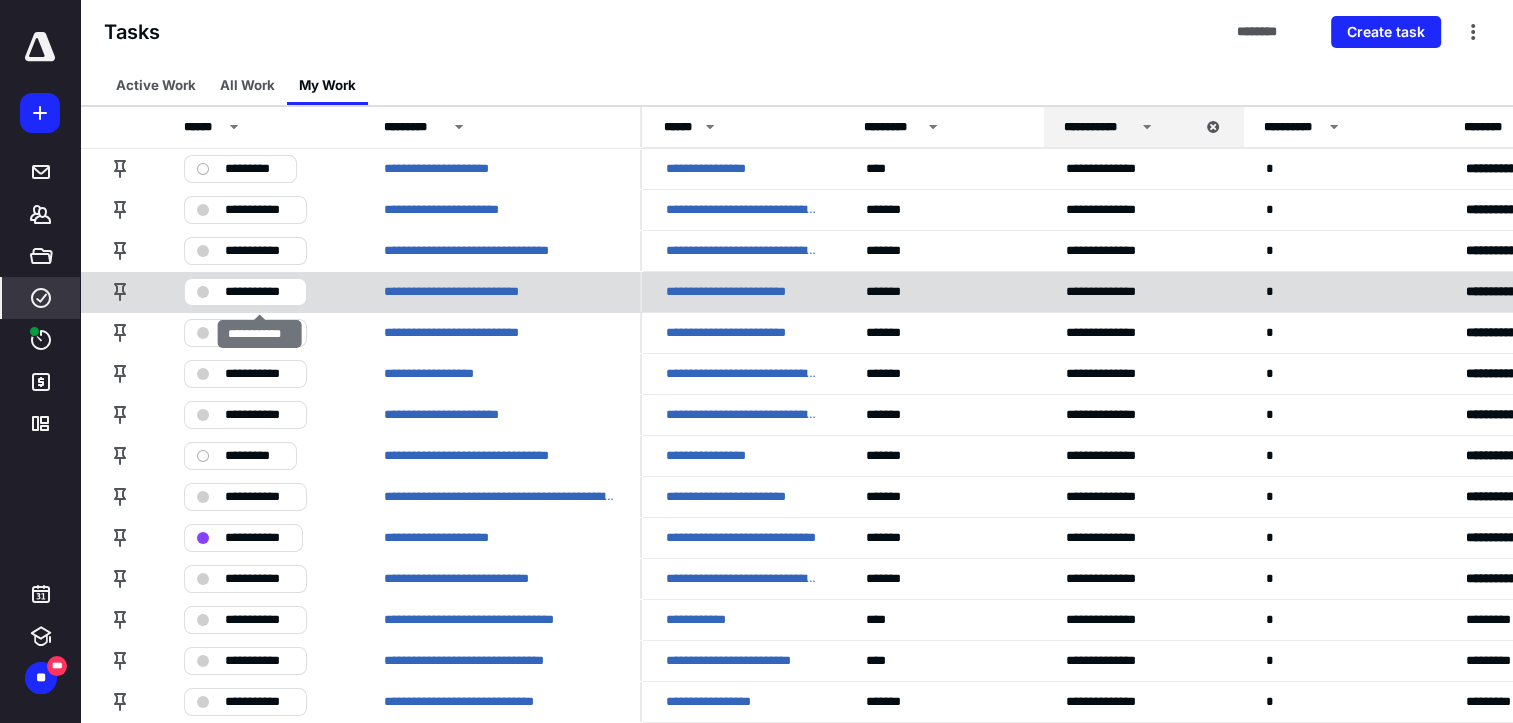click on "**********" at bounding box center (259, 292) 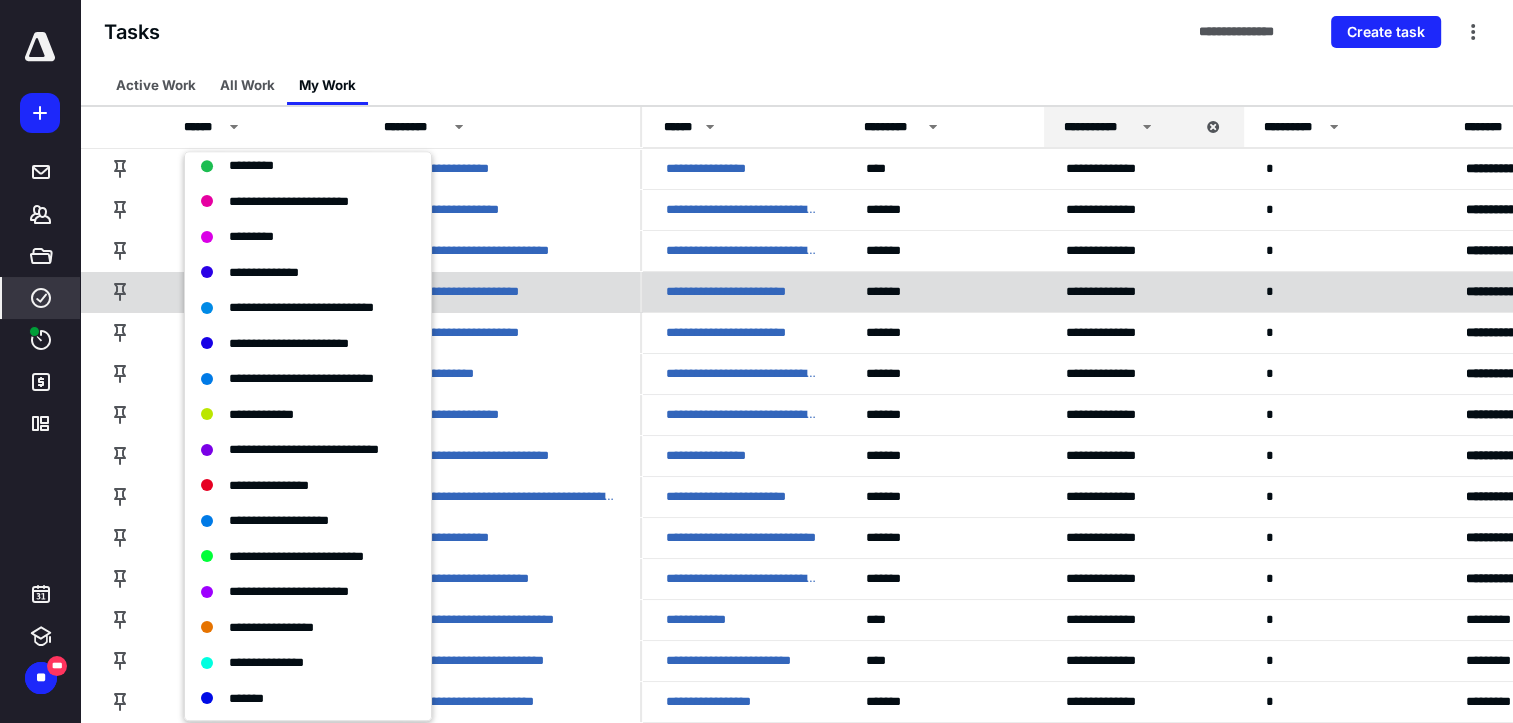 scroll, scrollTop: 368, scrollLeft: 0, axis: vertical 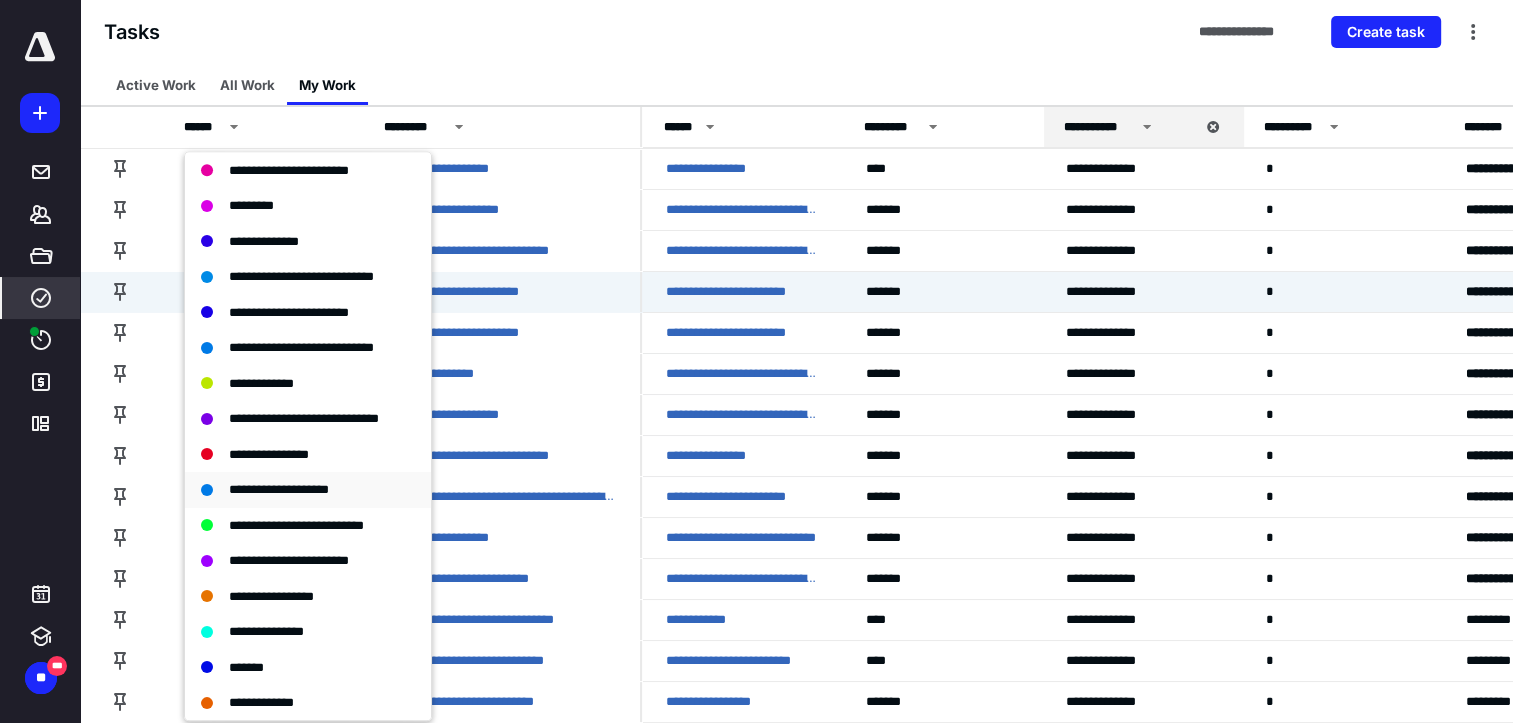 click on "**********" at bounding box center (279, 489) 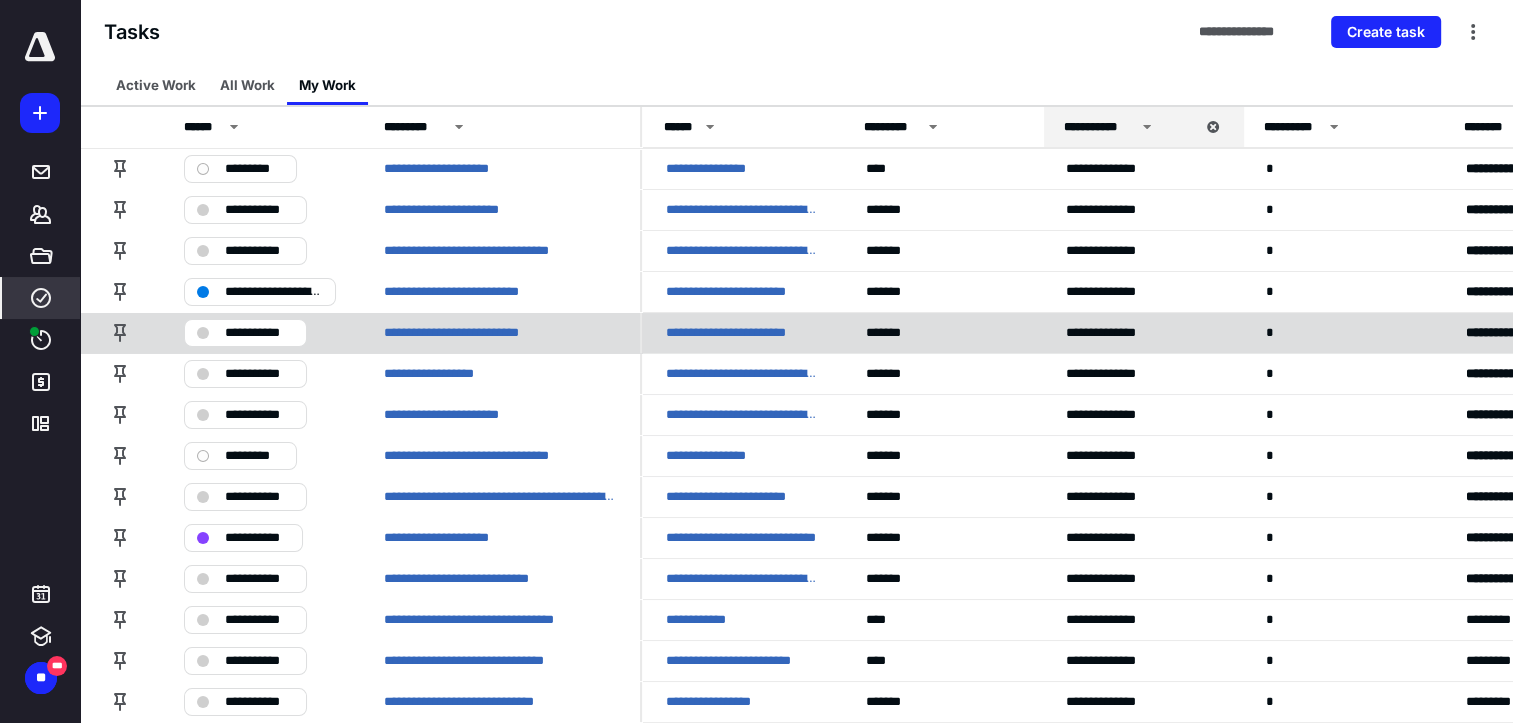 click on "**********" at bounding box center (259, 333) 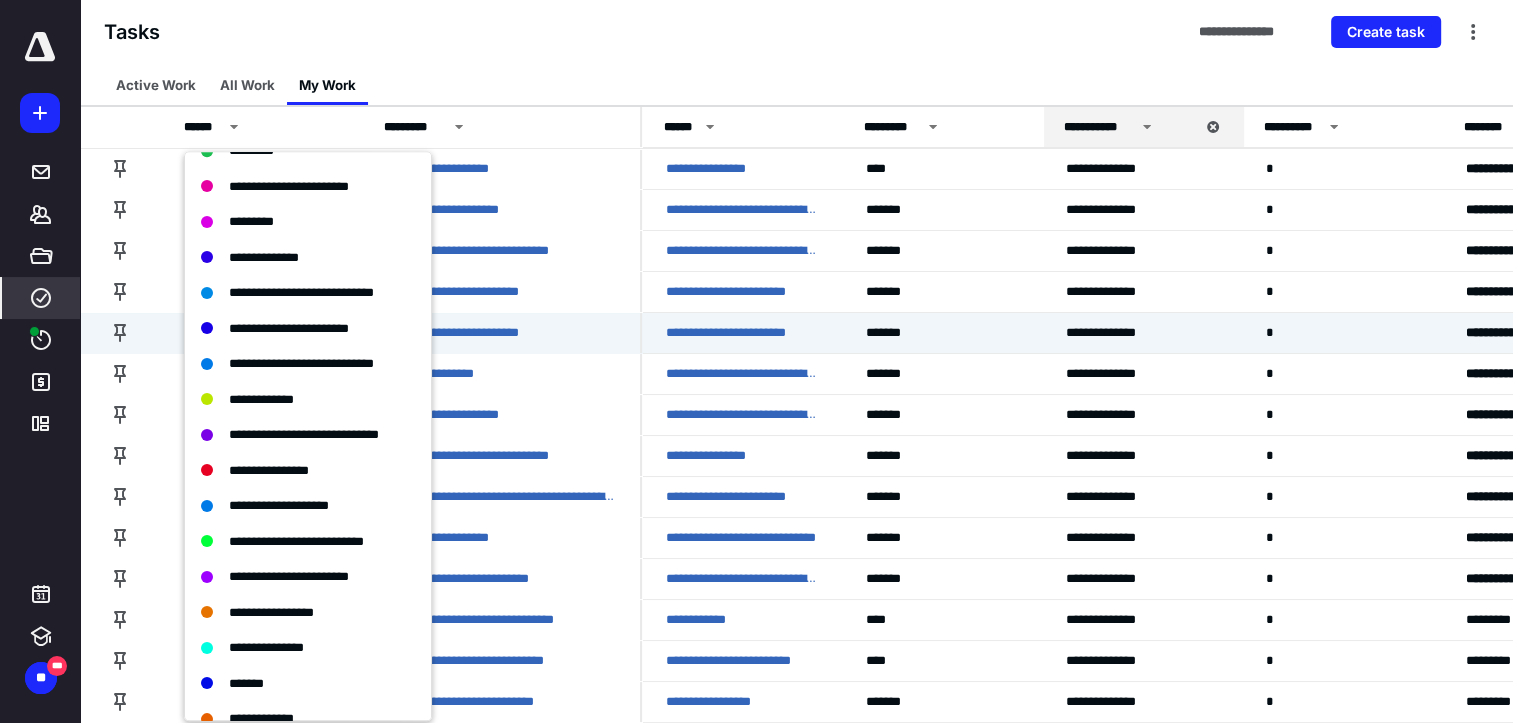 scroll, scrollTop: 368, scrollLeft: 0, axis: vertical 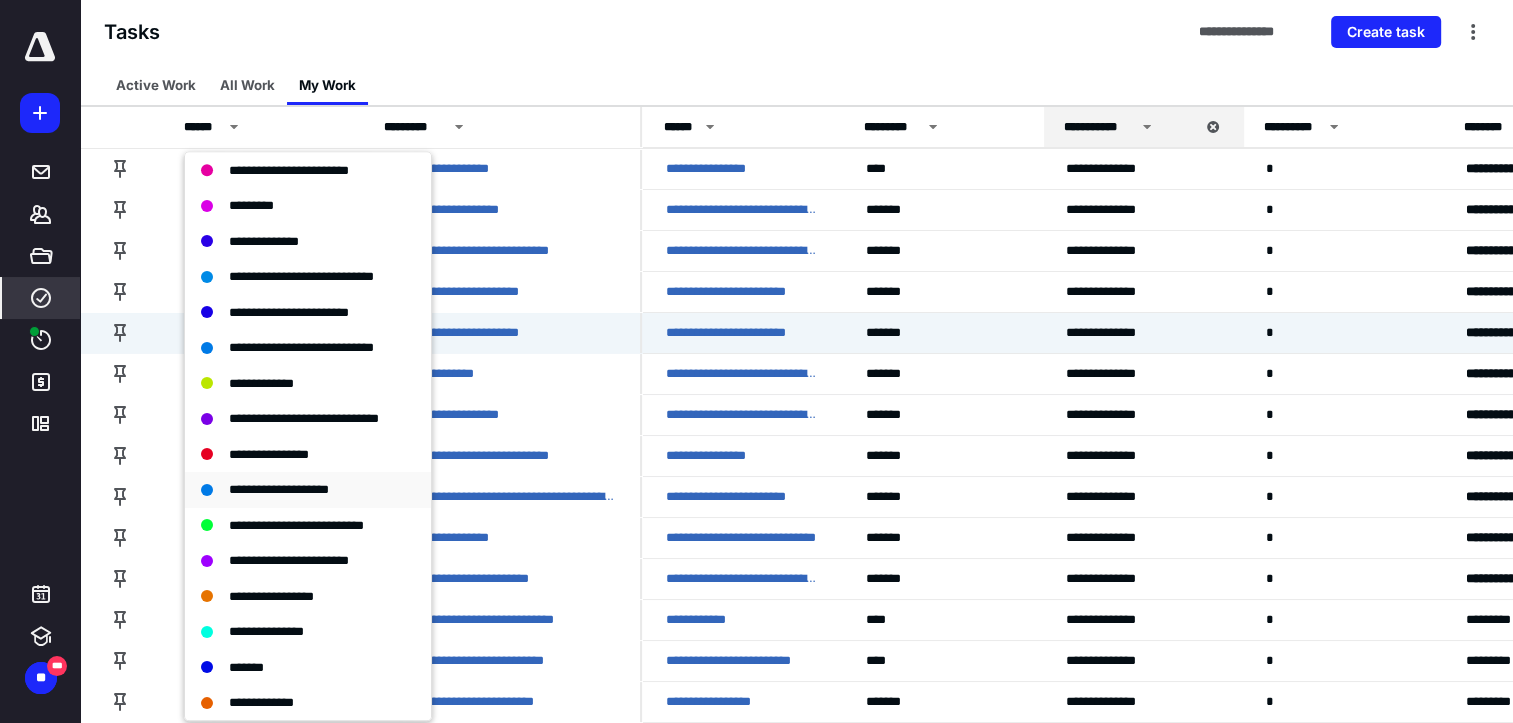 click on "**********" at bounding box center [279, 489] 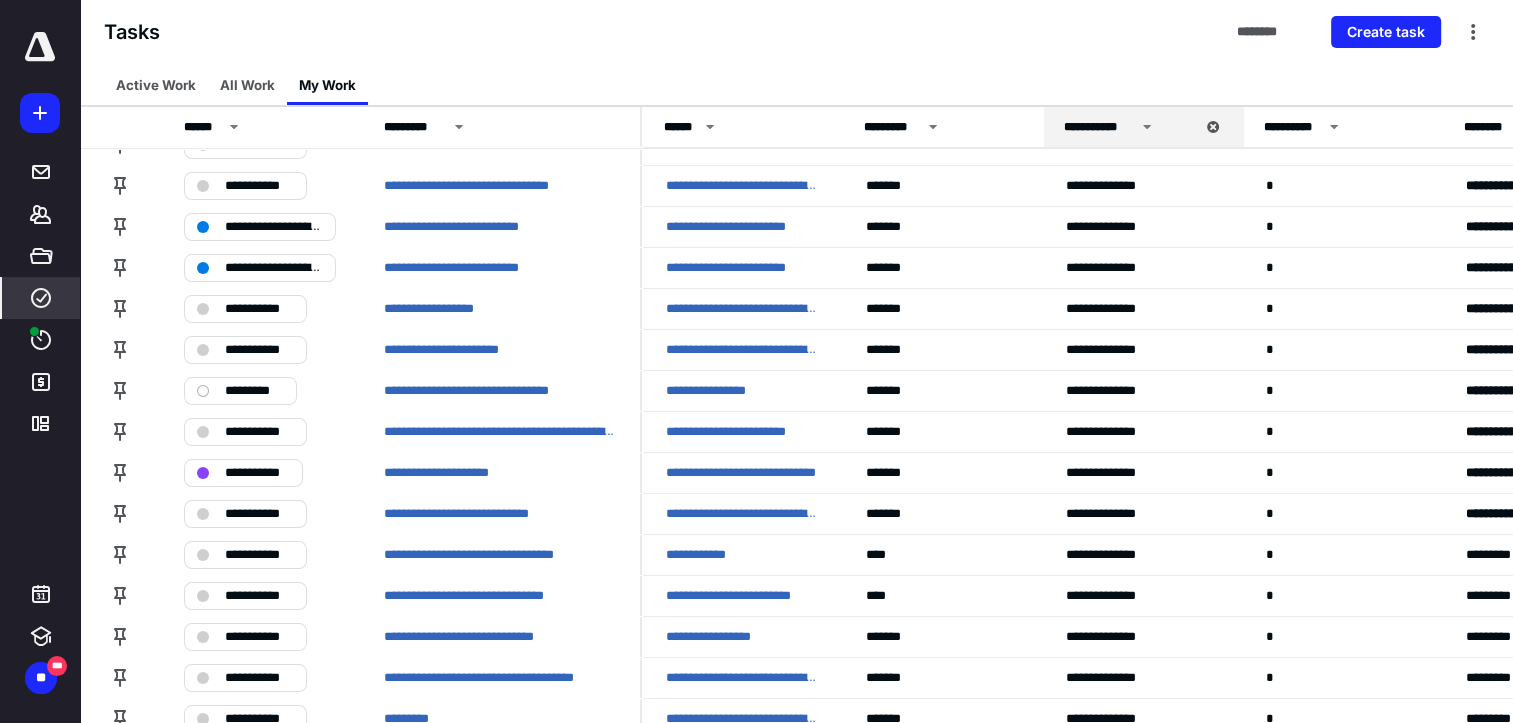 scroll, scrollTop: 100, scrollLeft: 0, axis: vertical 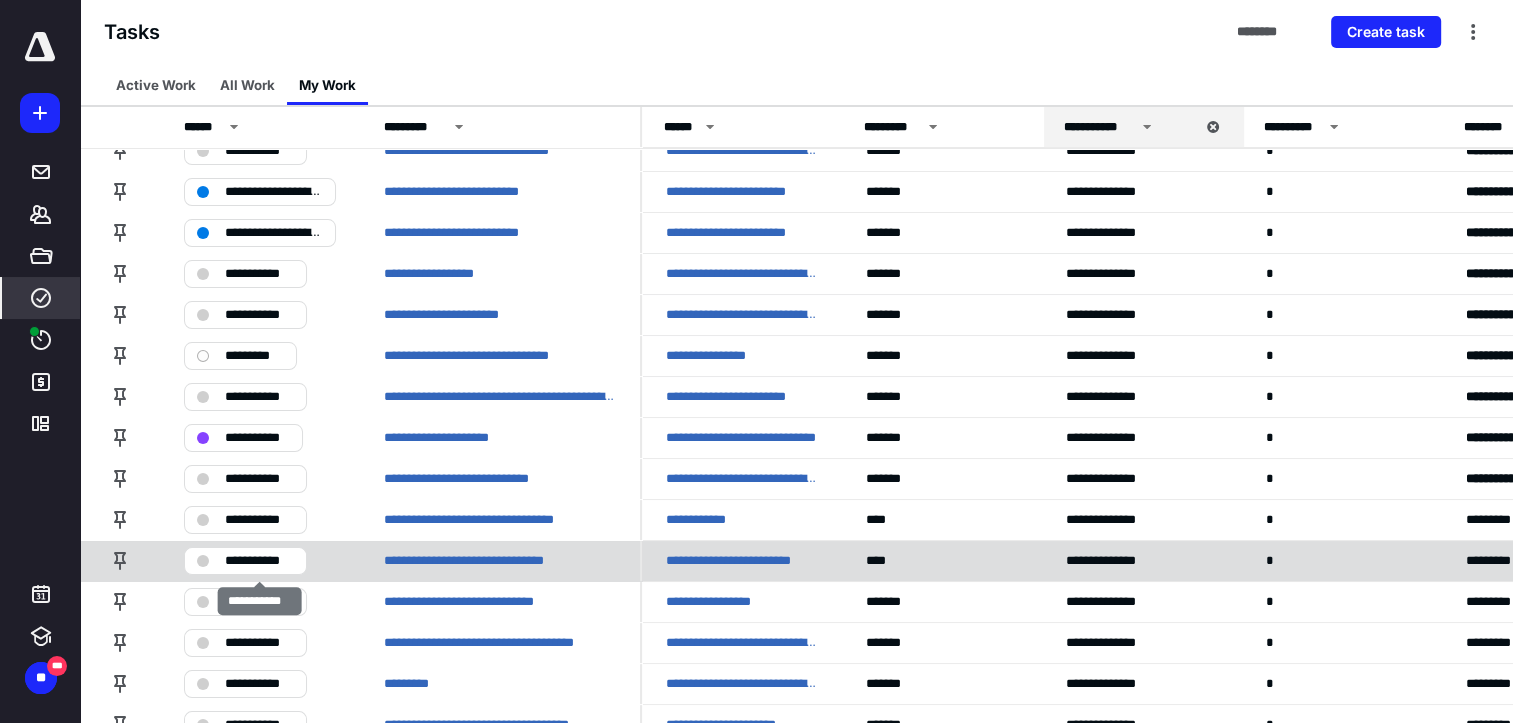 click on "**********" at bounding box center (245, 561) 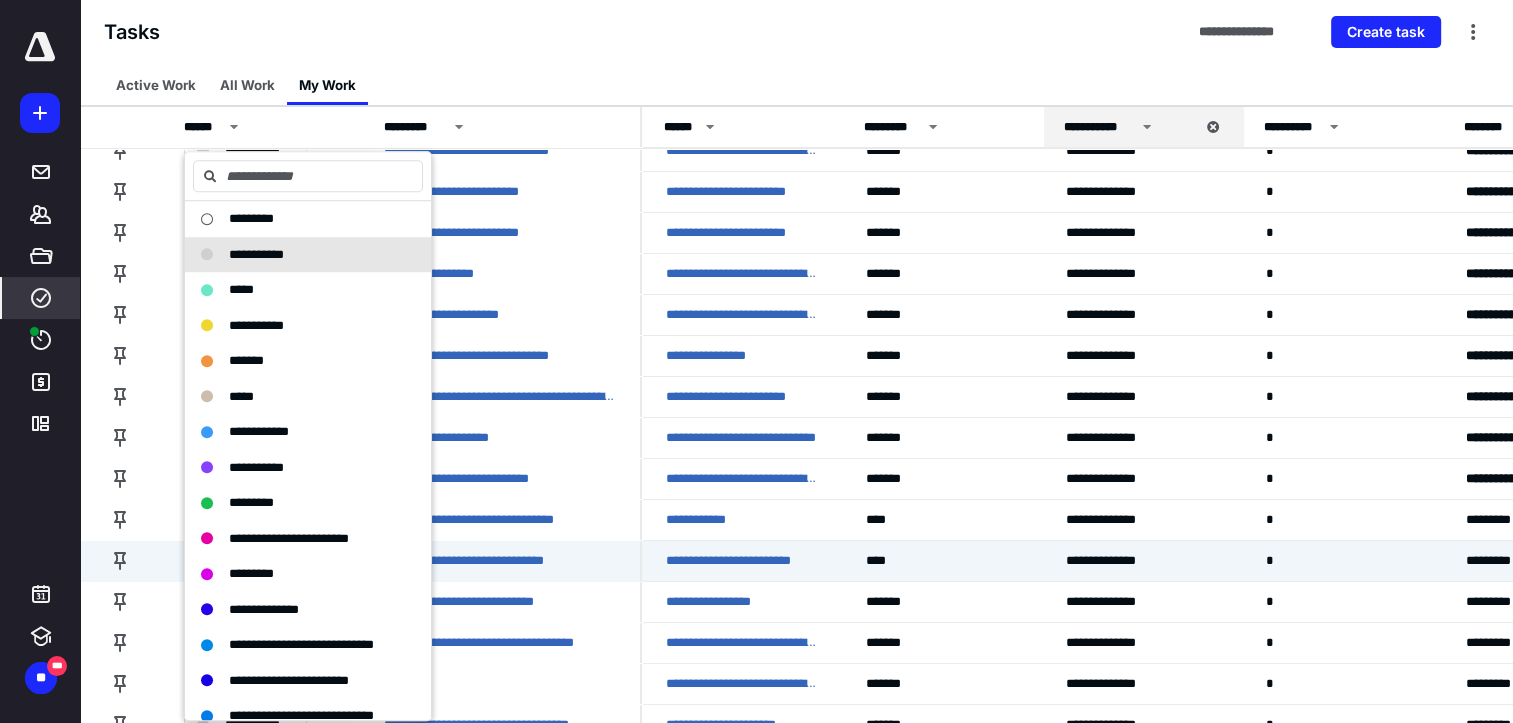 click on "**********" at bounding box center [796, 32] 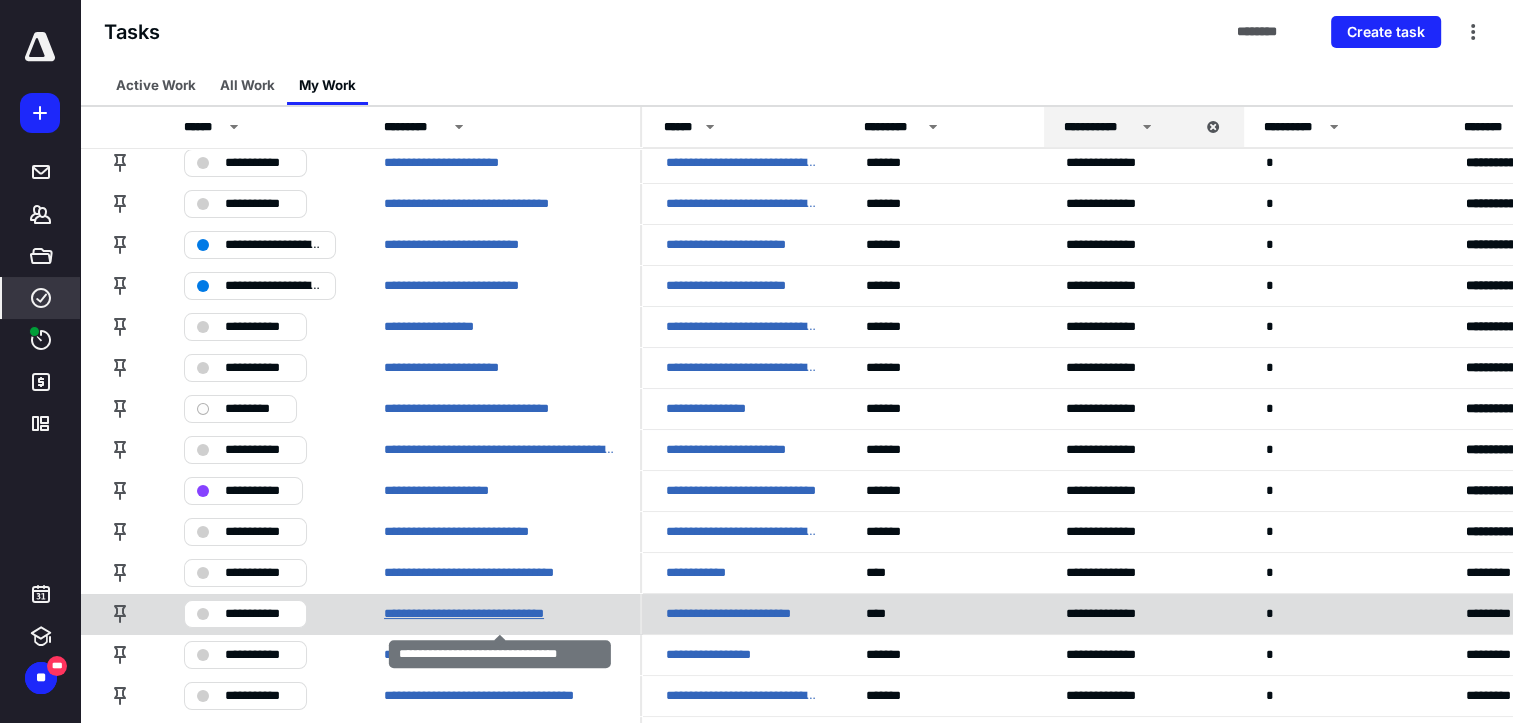 scroll, scrollTop: 0, scrollLeft: 0, axis: both 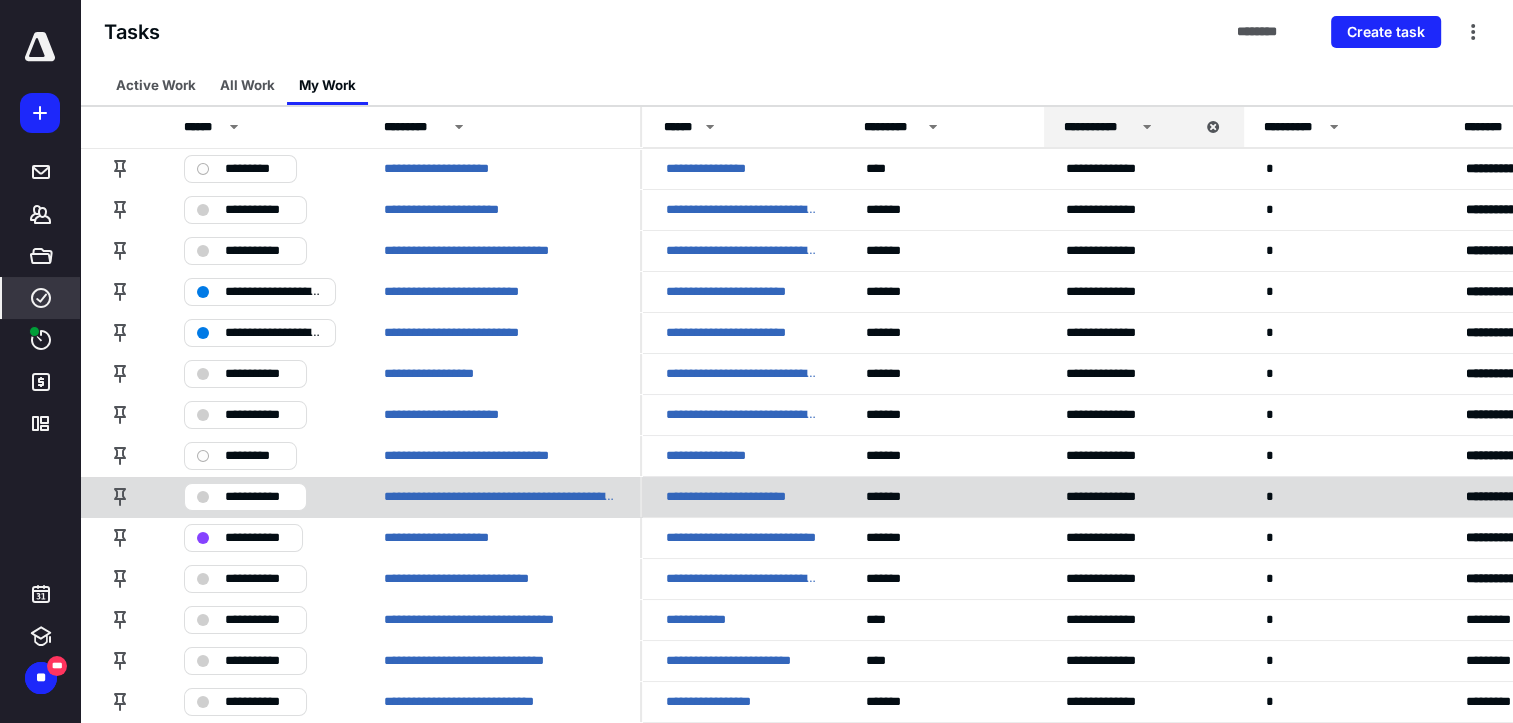 click on "**********" at bounding box center (259, 497) 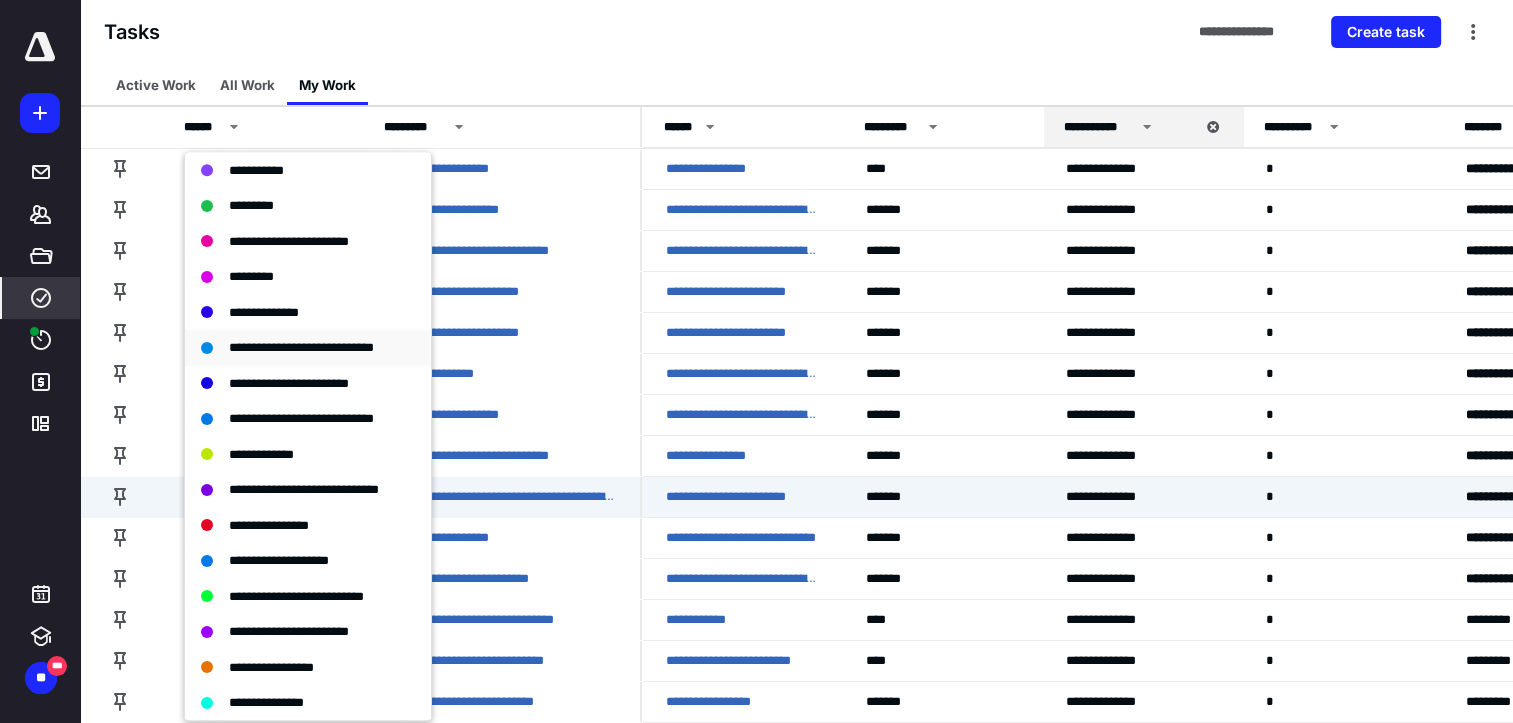 scroll, scrollTop: 300, scrollLeft: 0, axis: vertical 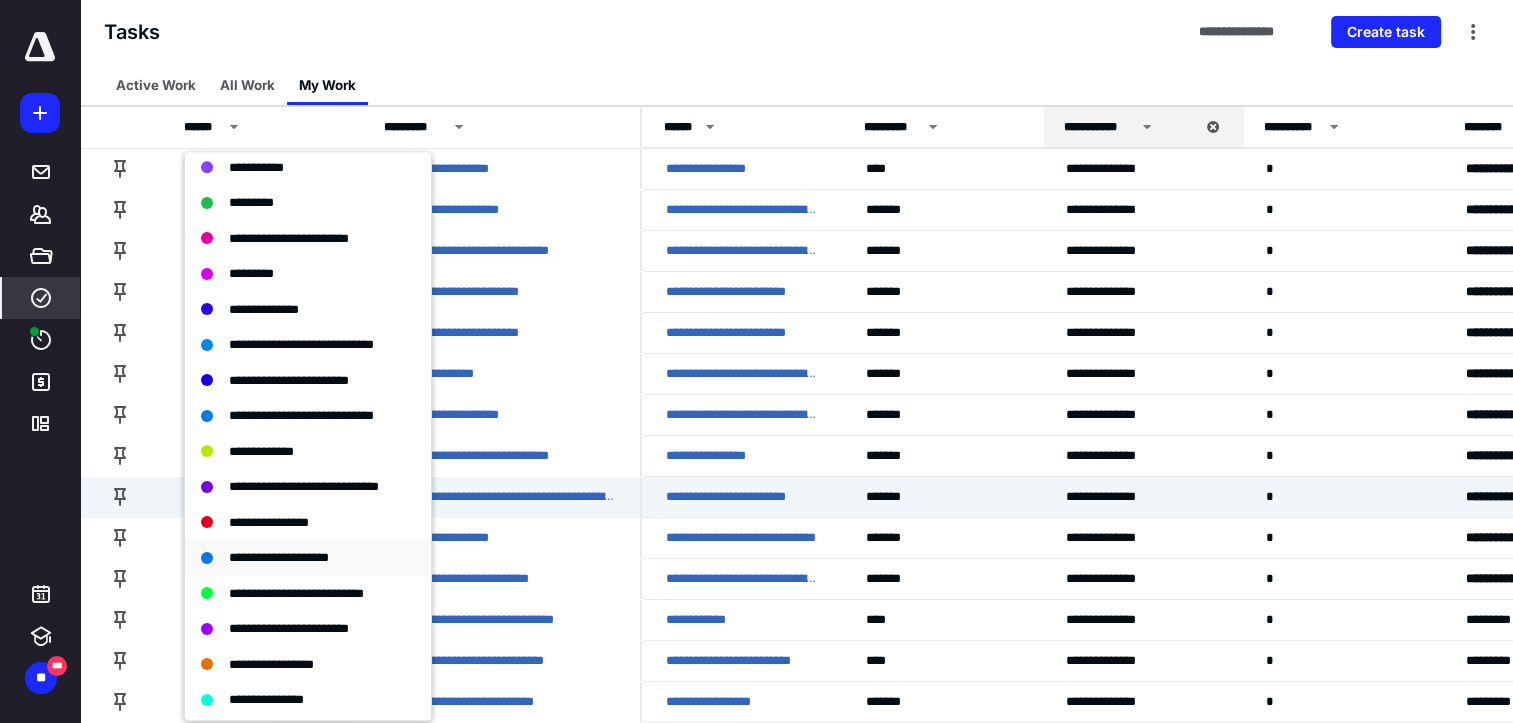 click on "**********" at bounding box center [279, 557] 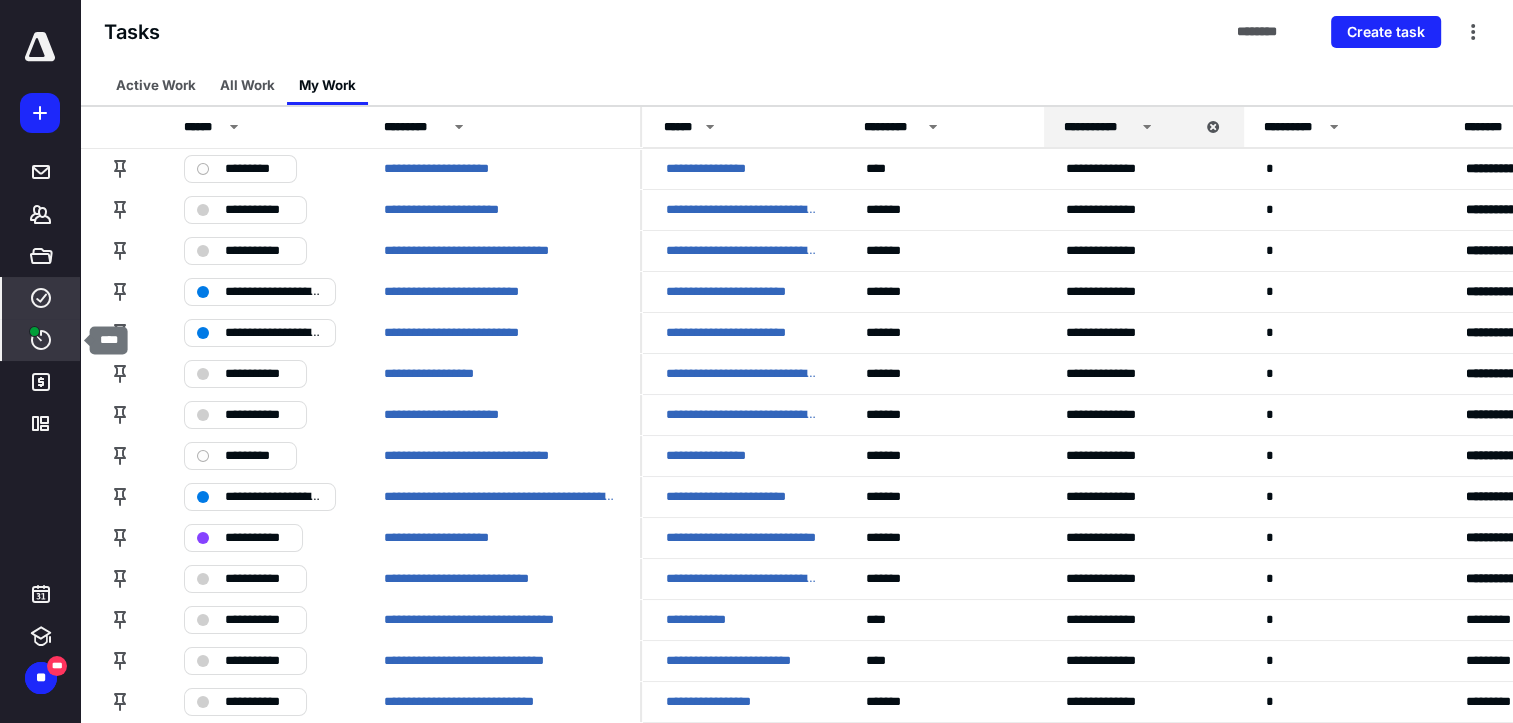 click on "****" at bounding box center (41, 340) 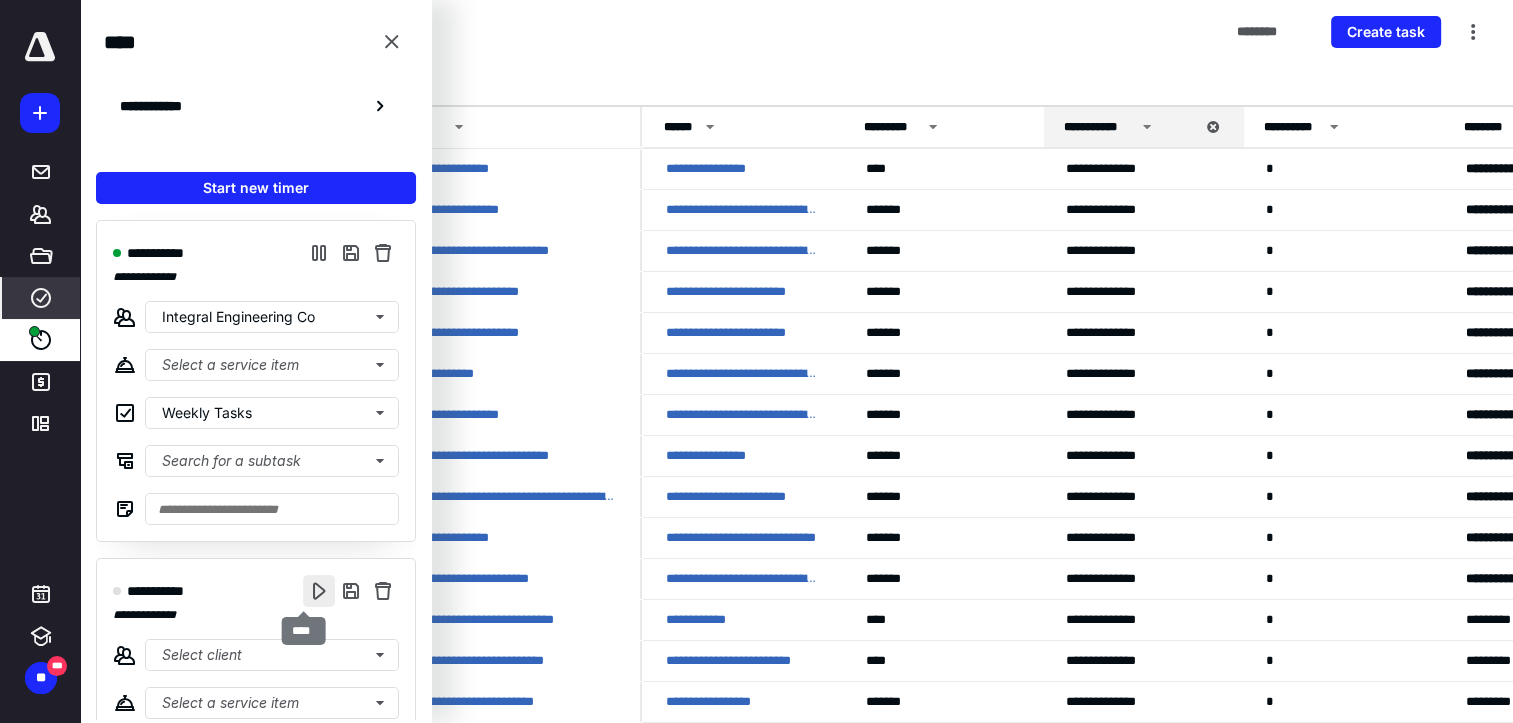 click at bounding box center (319, 591) 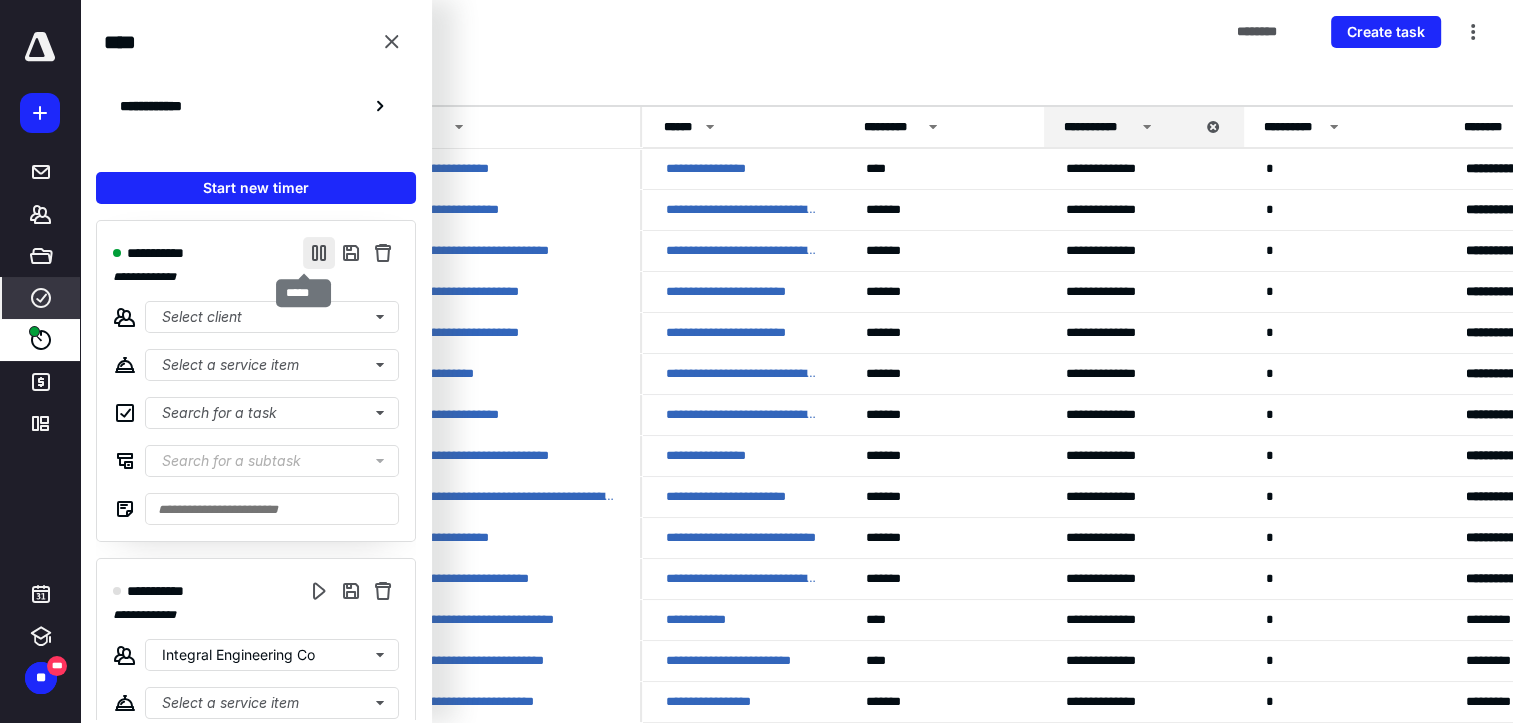 click at bounding box center (319, 253) 